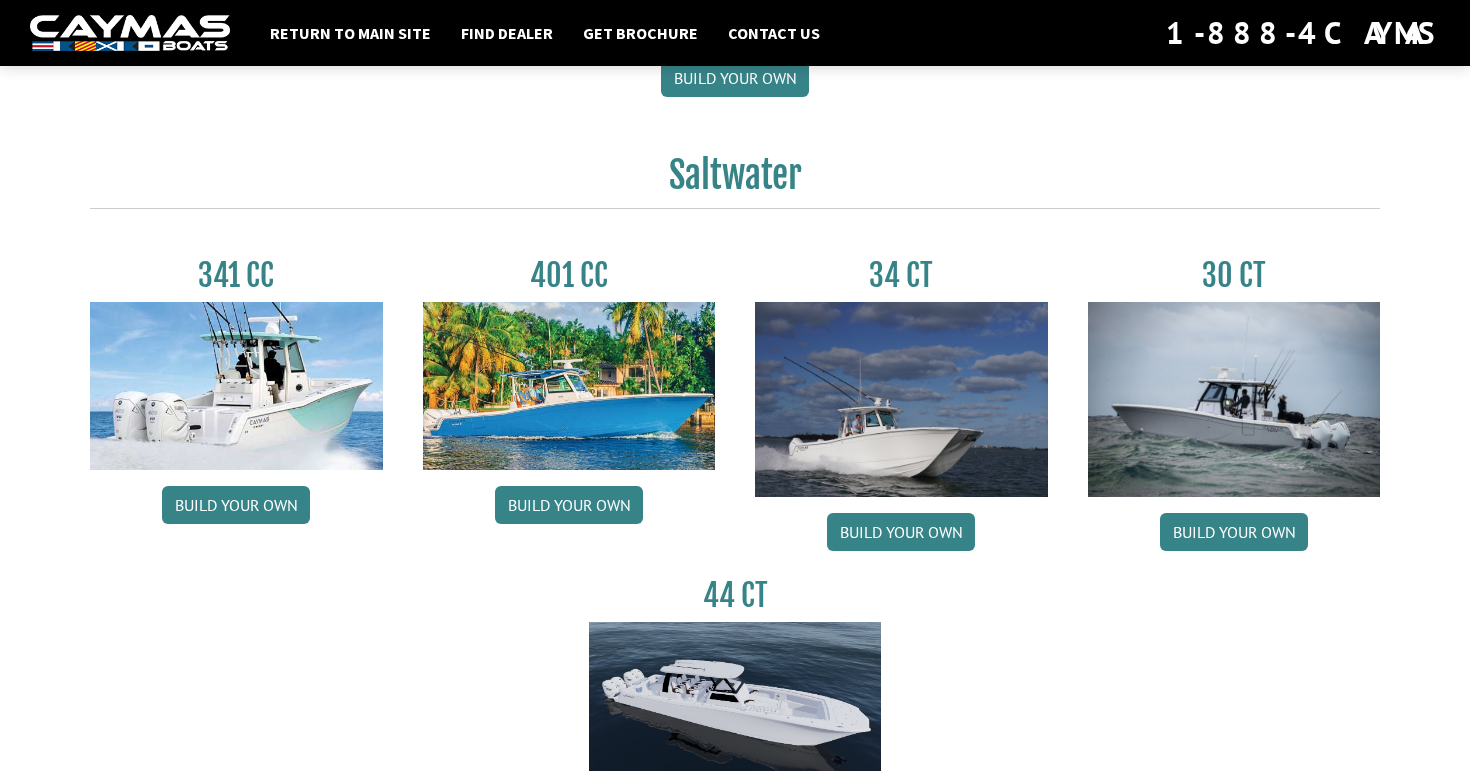 scroll, scrollTop: 810, scrollLeft: 0, axis: vertical 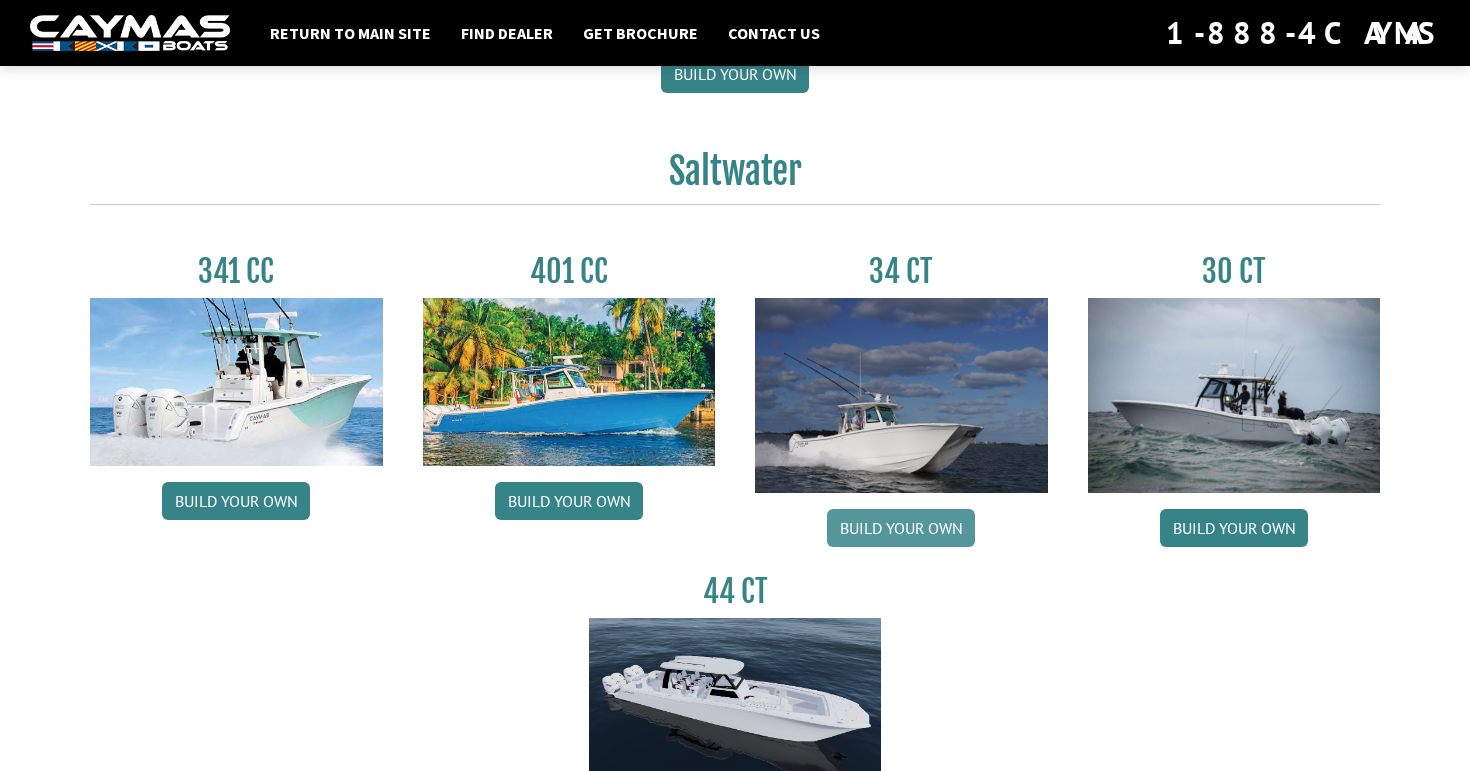 click on "Build your own" at bounding box center (901, 528) 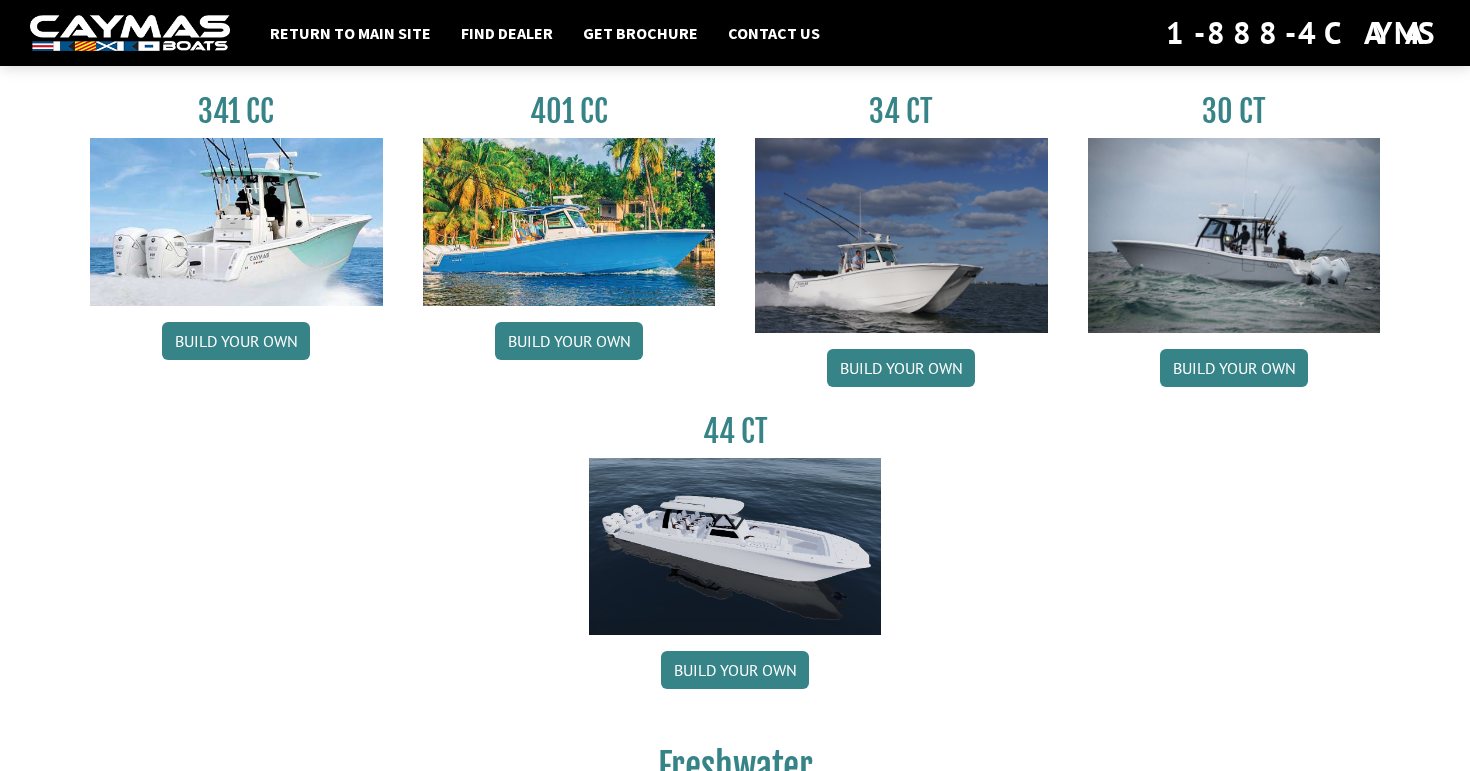 scroll, scrollTop: 934, scrollLeft: 0, axis: vertical 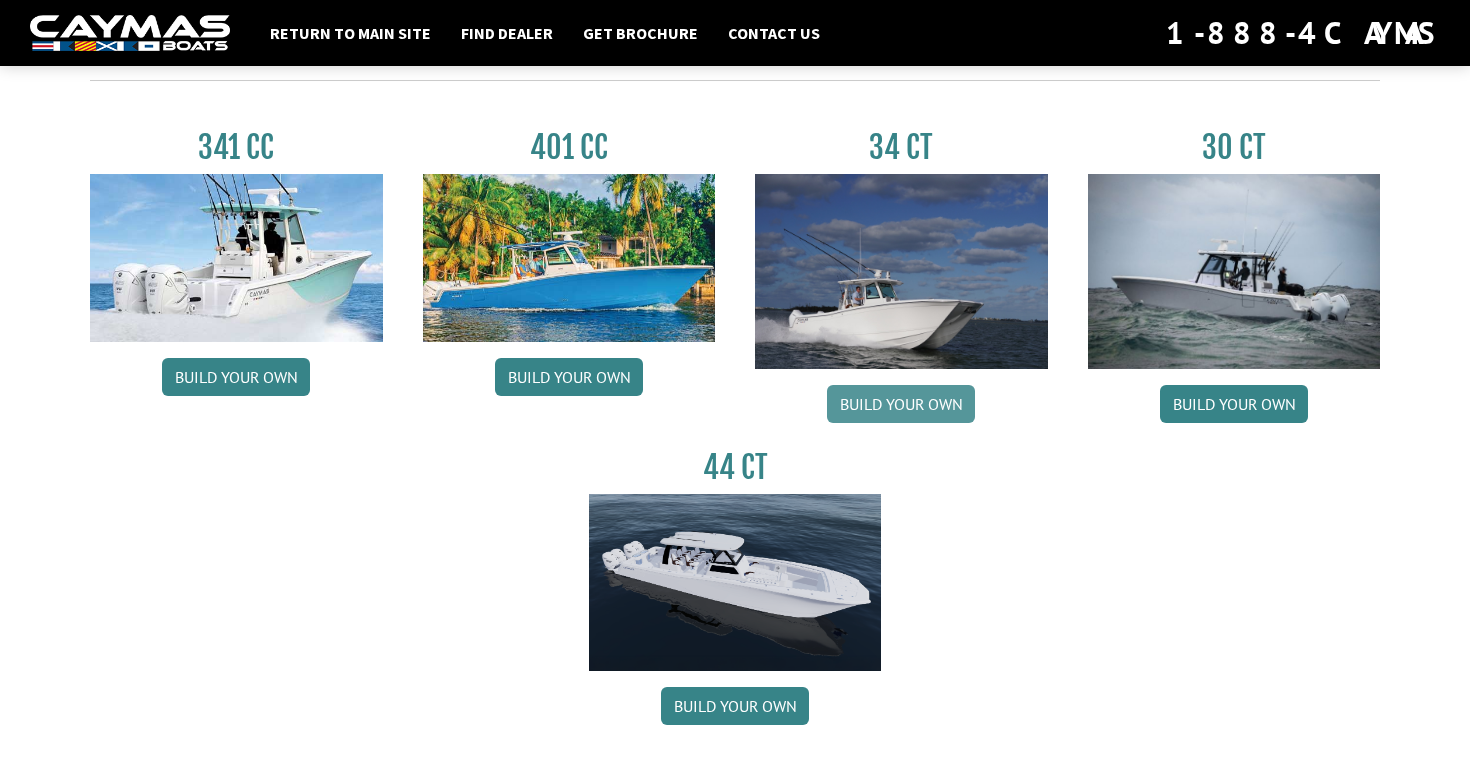 click on "Build your own" at bounding box center (901, 404) 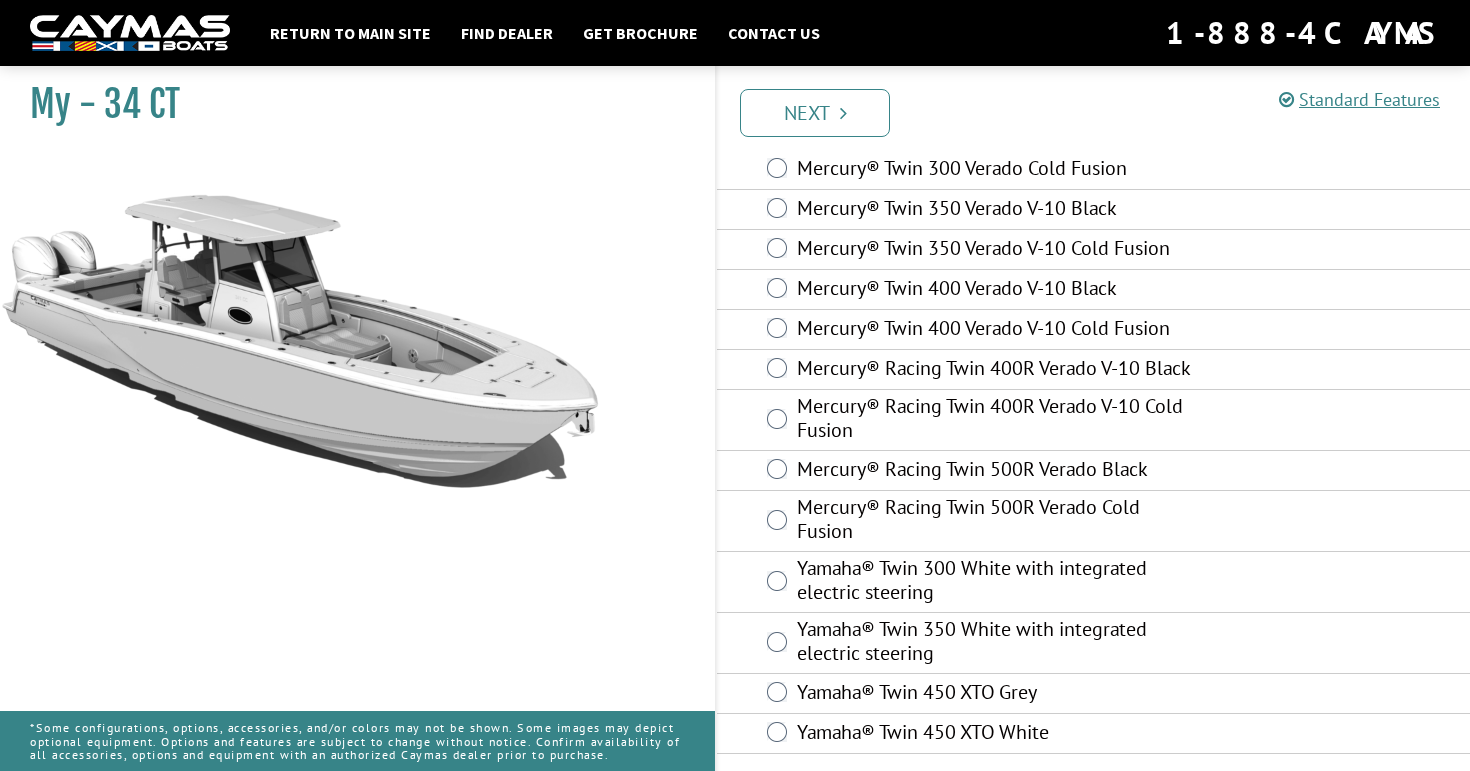 scroll, scrollTop: 130, scrollLeft: 0, axis: vertical 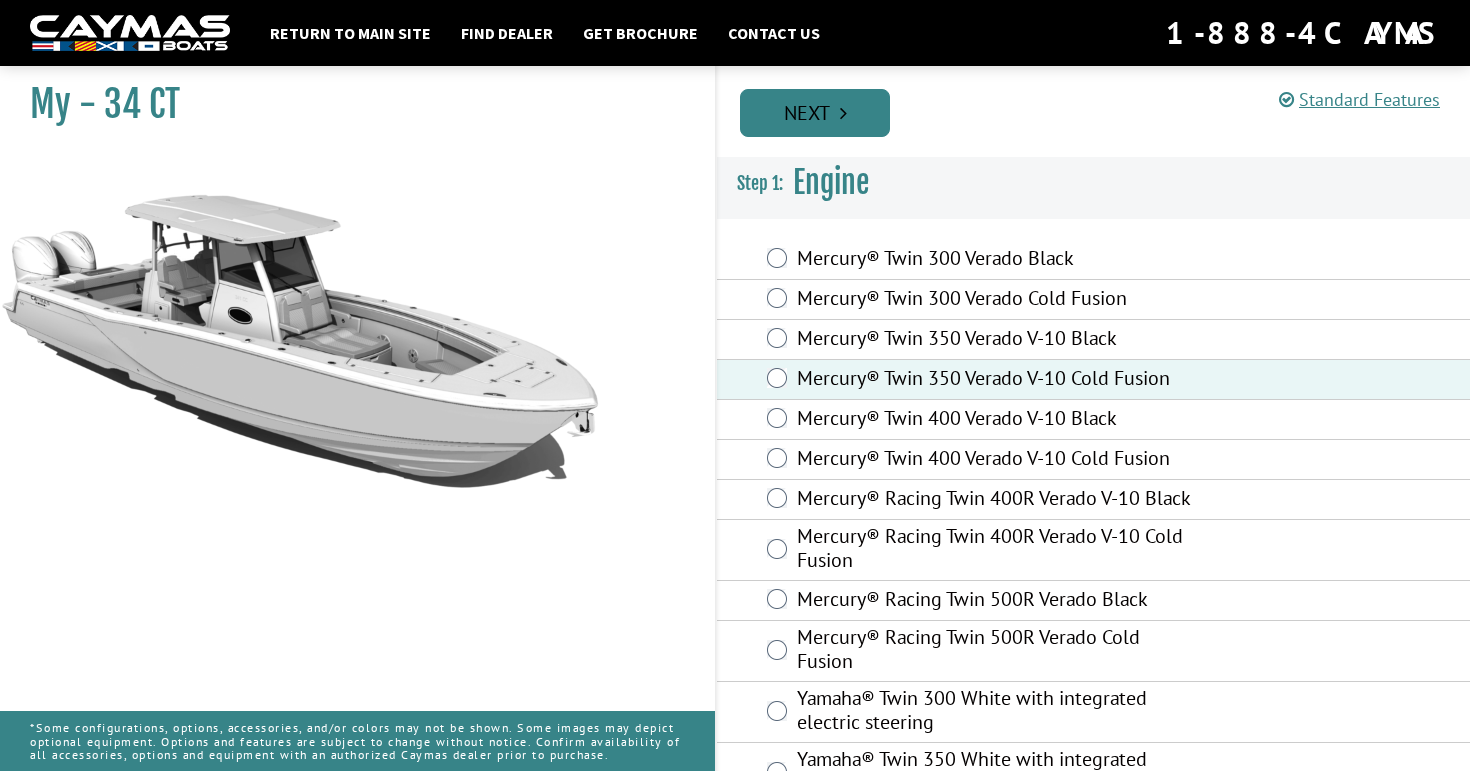 click on "Next" at bounding box center [815, 113] 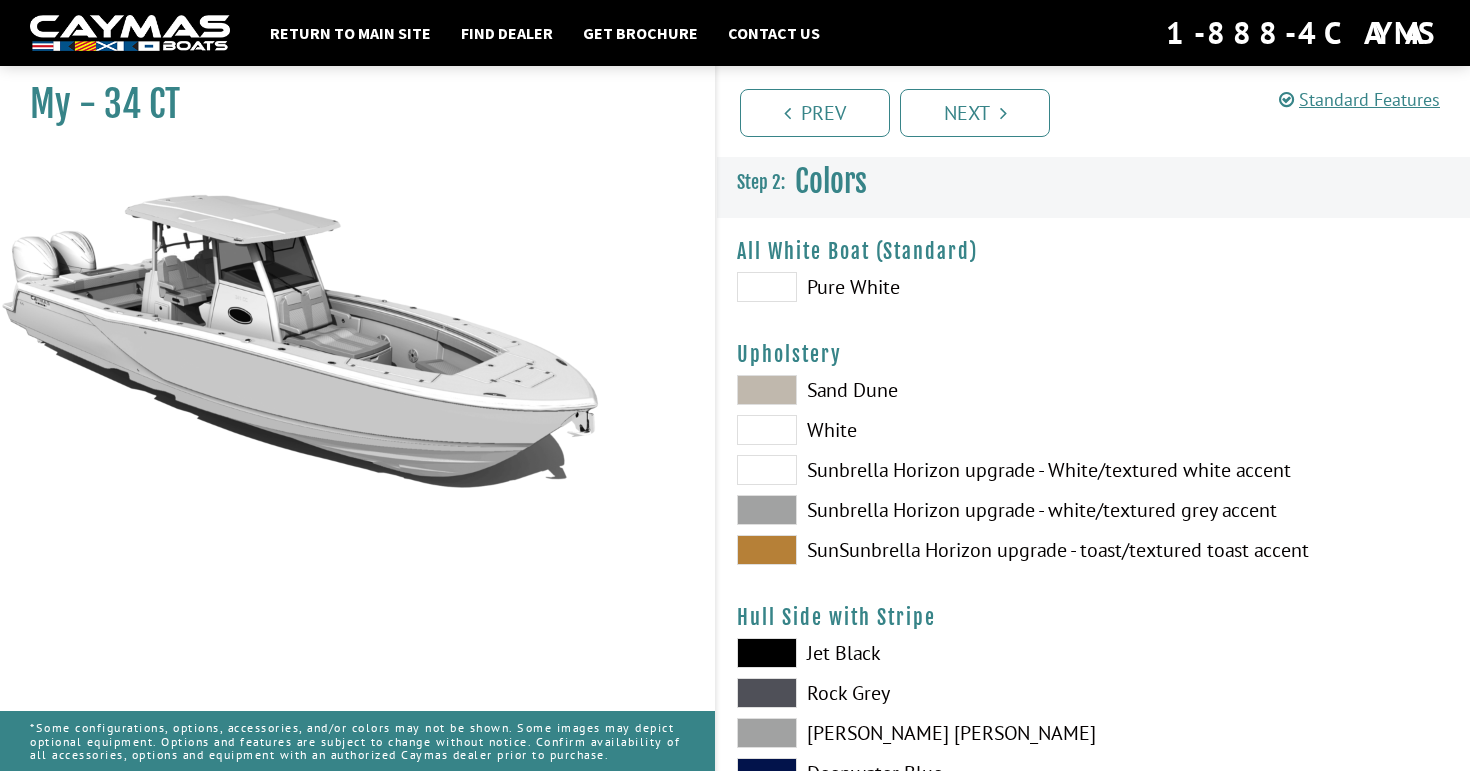 click at bounding box center (767, 287) 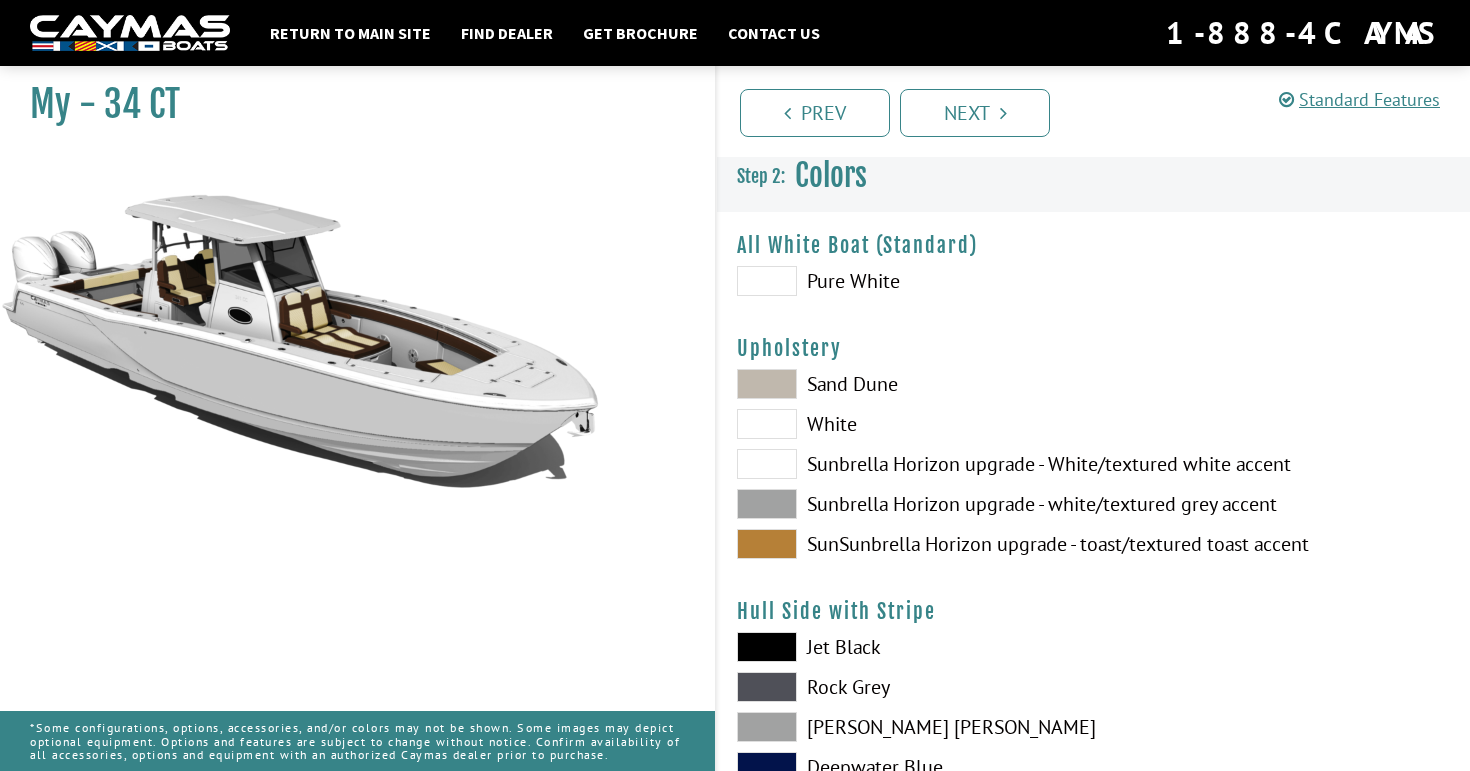 scroll, scrollTop: 0, scrollLeft: 0, axis: both 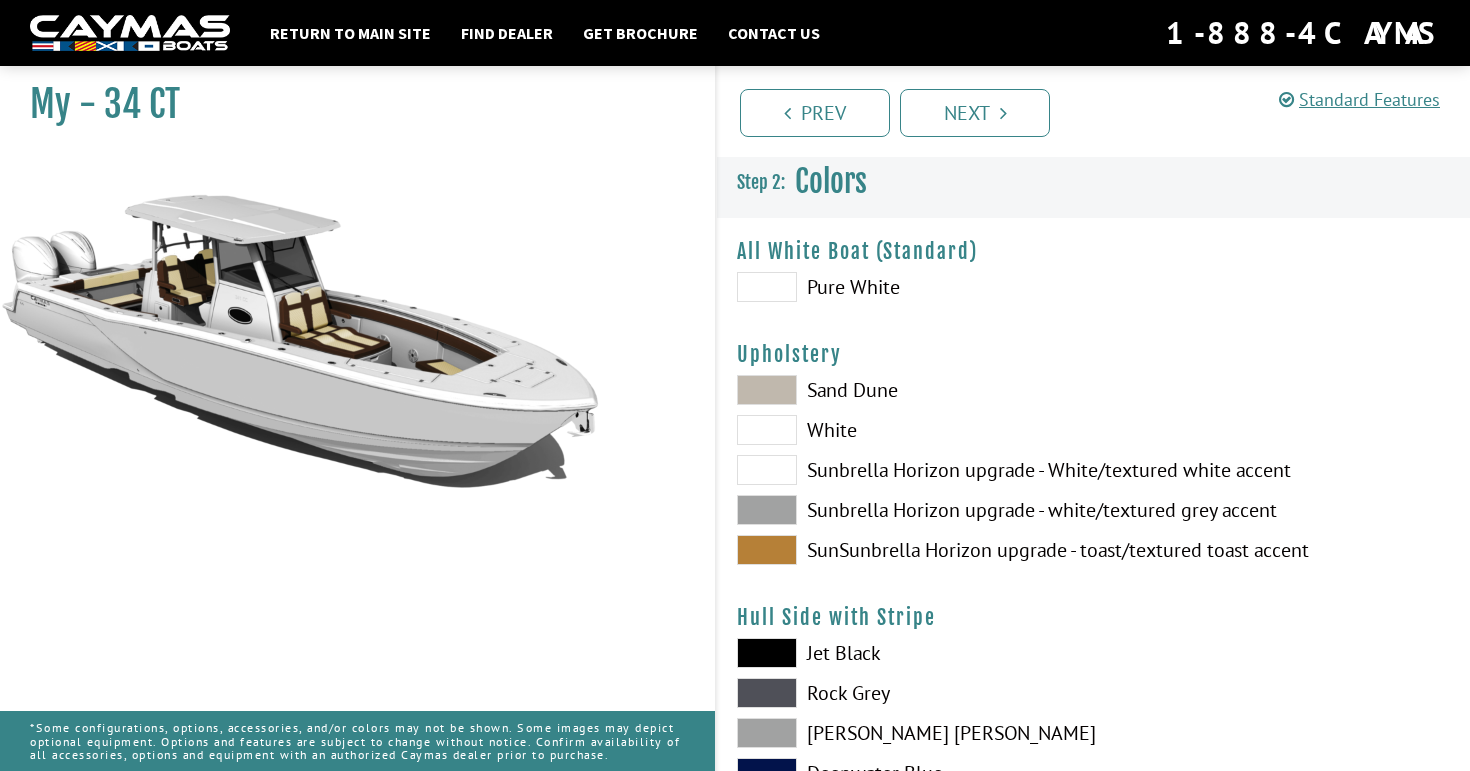 click at bounding box center [767, 430] 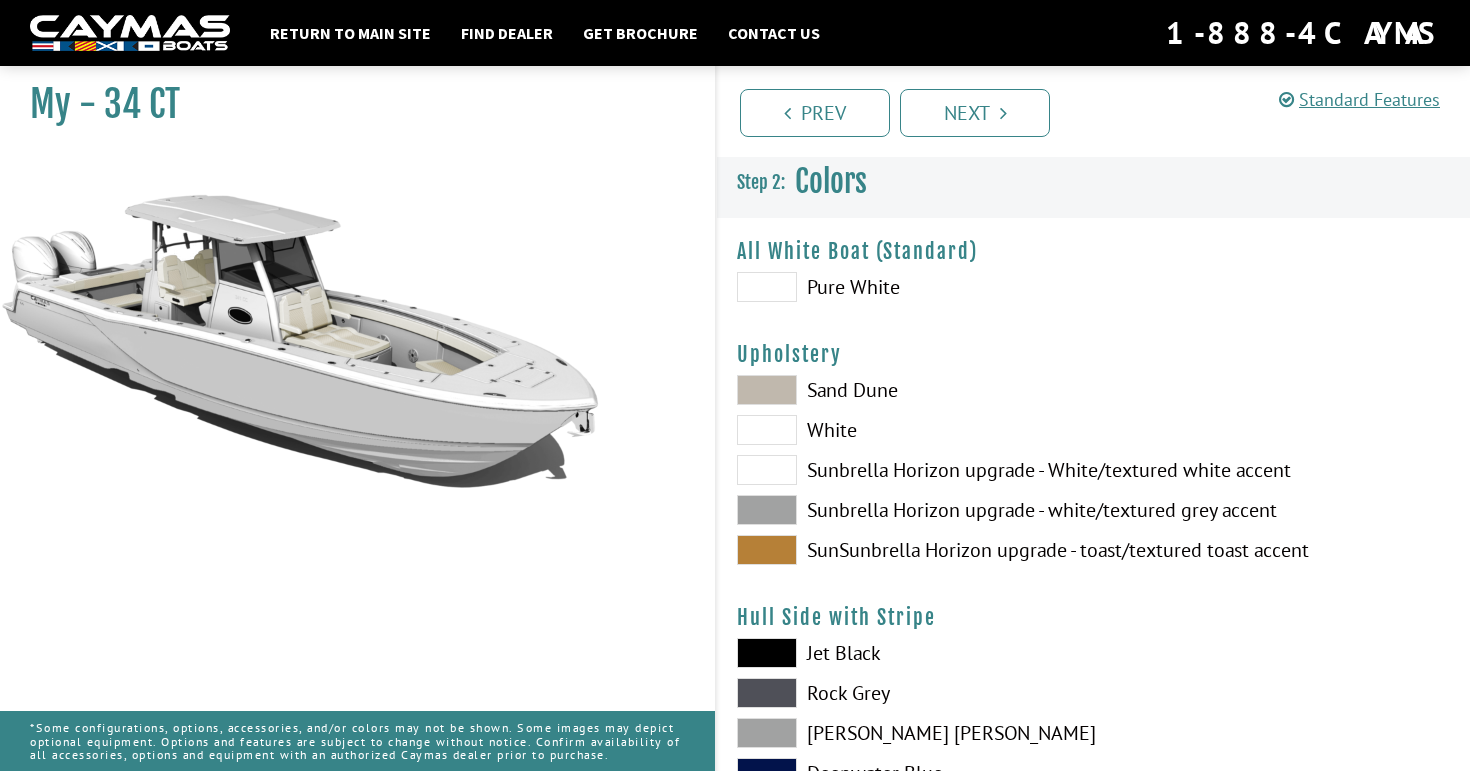 click at bounding box center (767, 510) 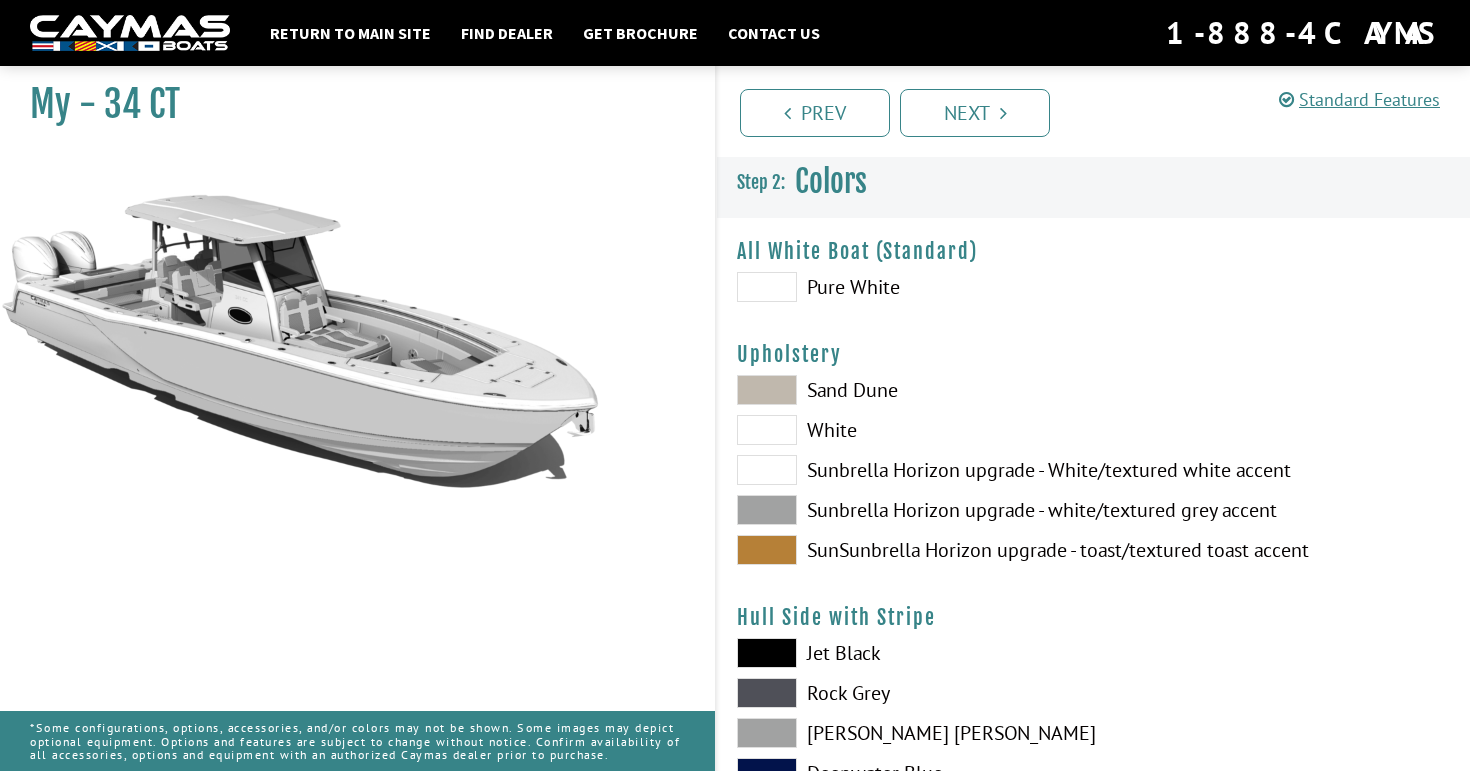 click on "Sand Dune
White
Sunbrella Horizon upgrade - White/textured white accent
Sunbrella Horizon upgrade - white/textured grey accent
SunSunbrella Horizon upgrade - toast/textured toast accent" at bounding box center (905, 475) 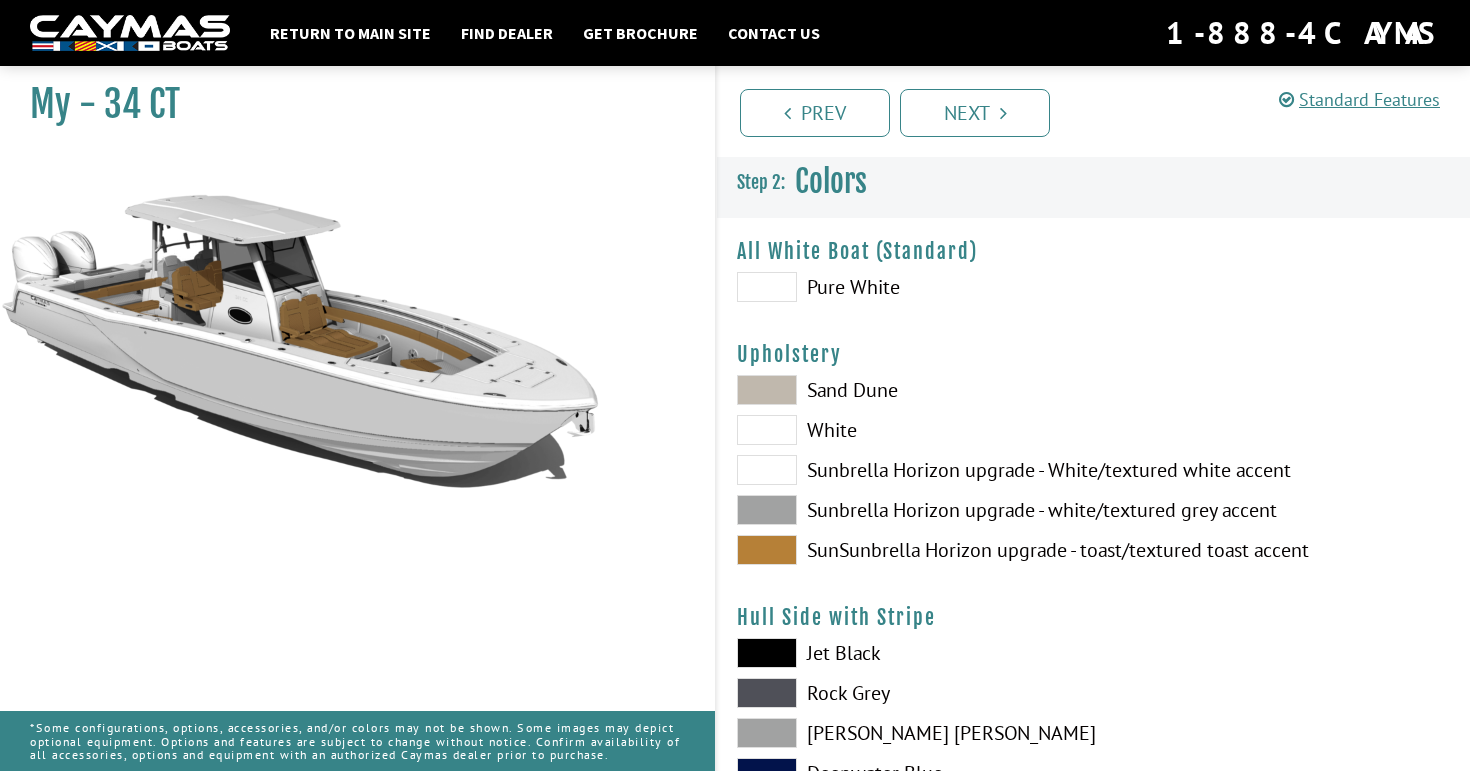 click at bounding box center [767, 287] 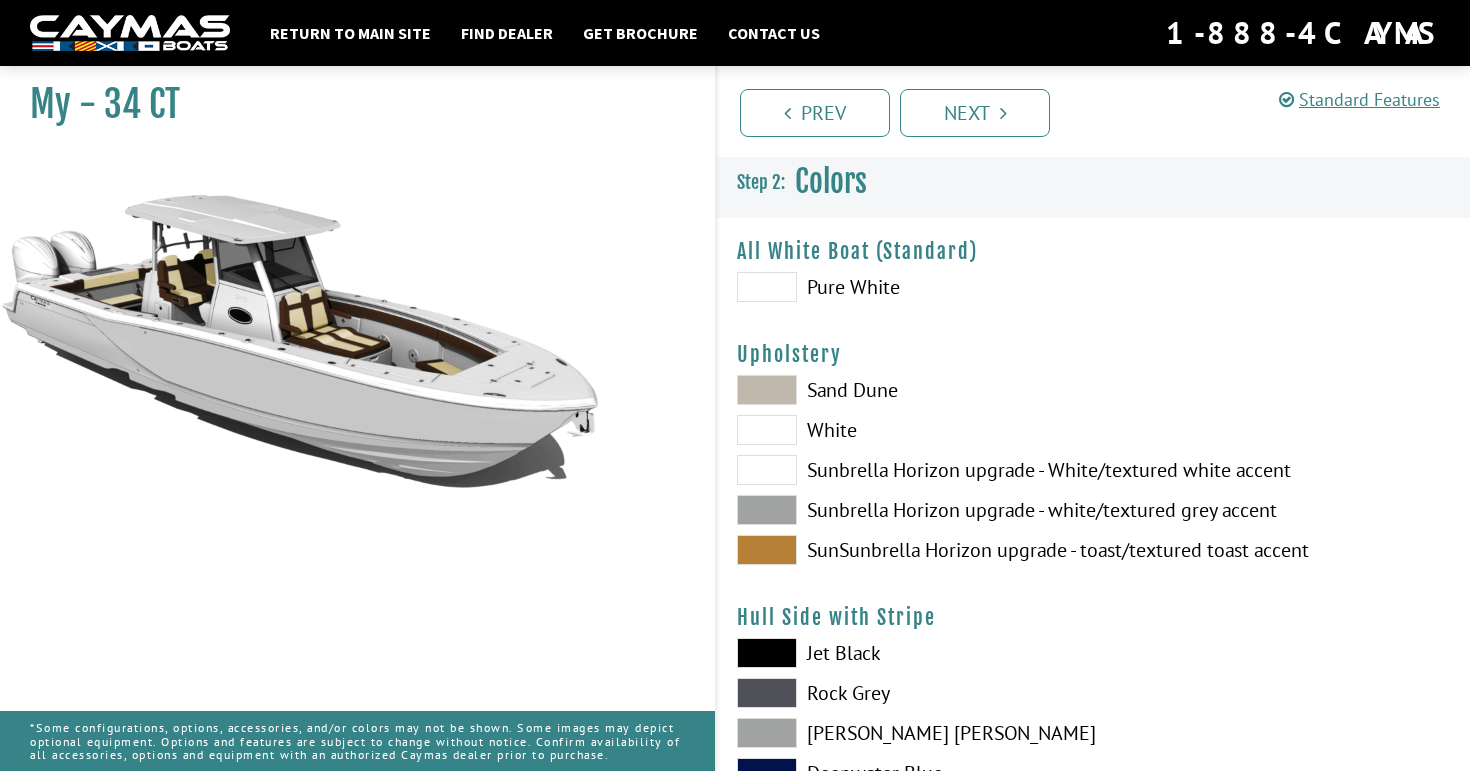 scroll, scrollTop: 37, scrollLeft: 0, axis: vertical 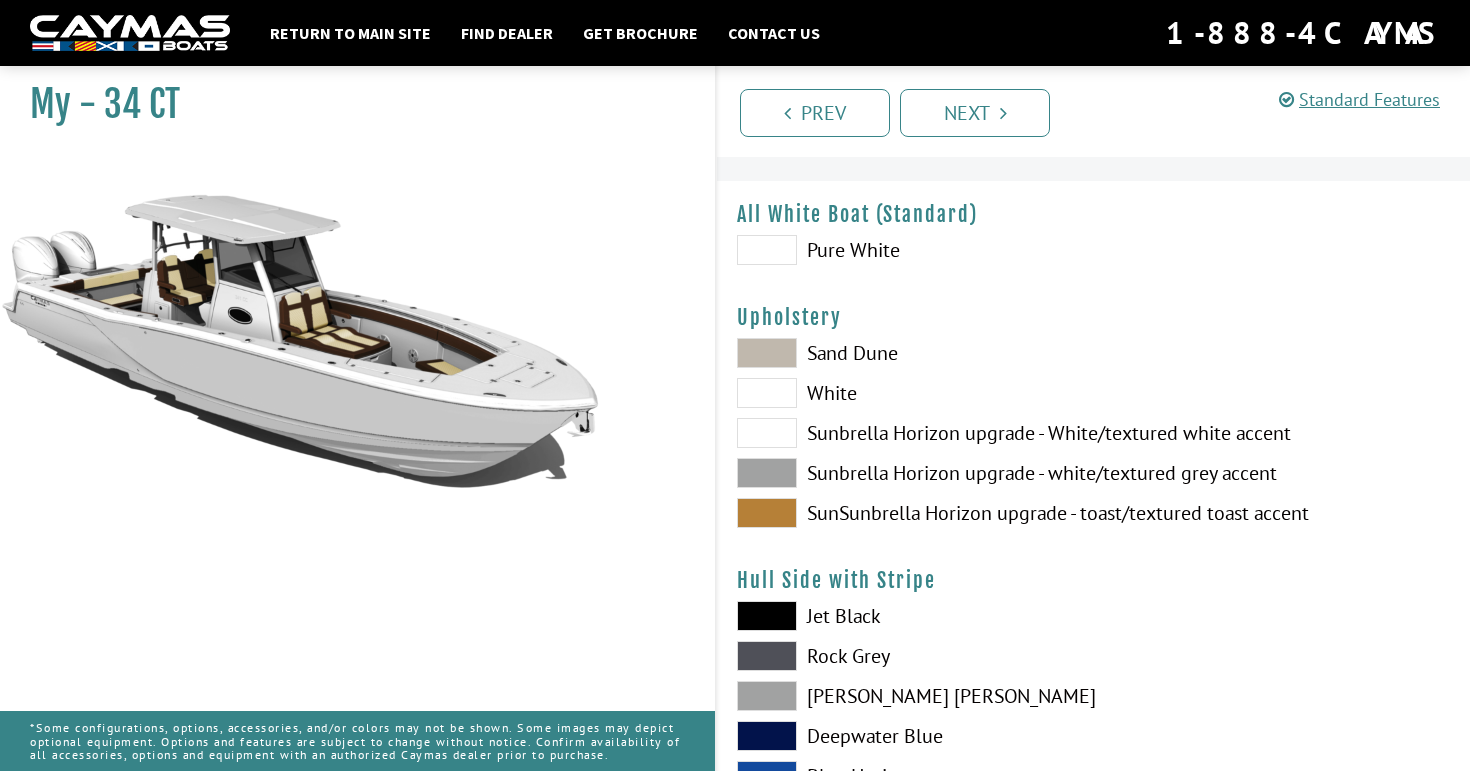 click at bounding box center (767, 250) 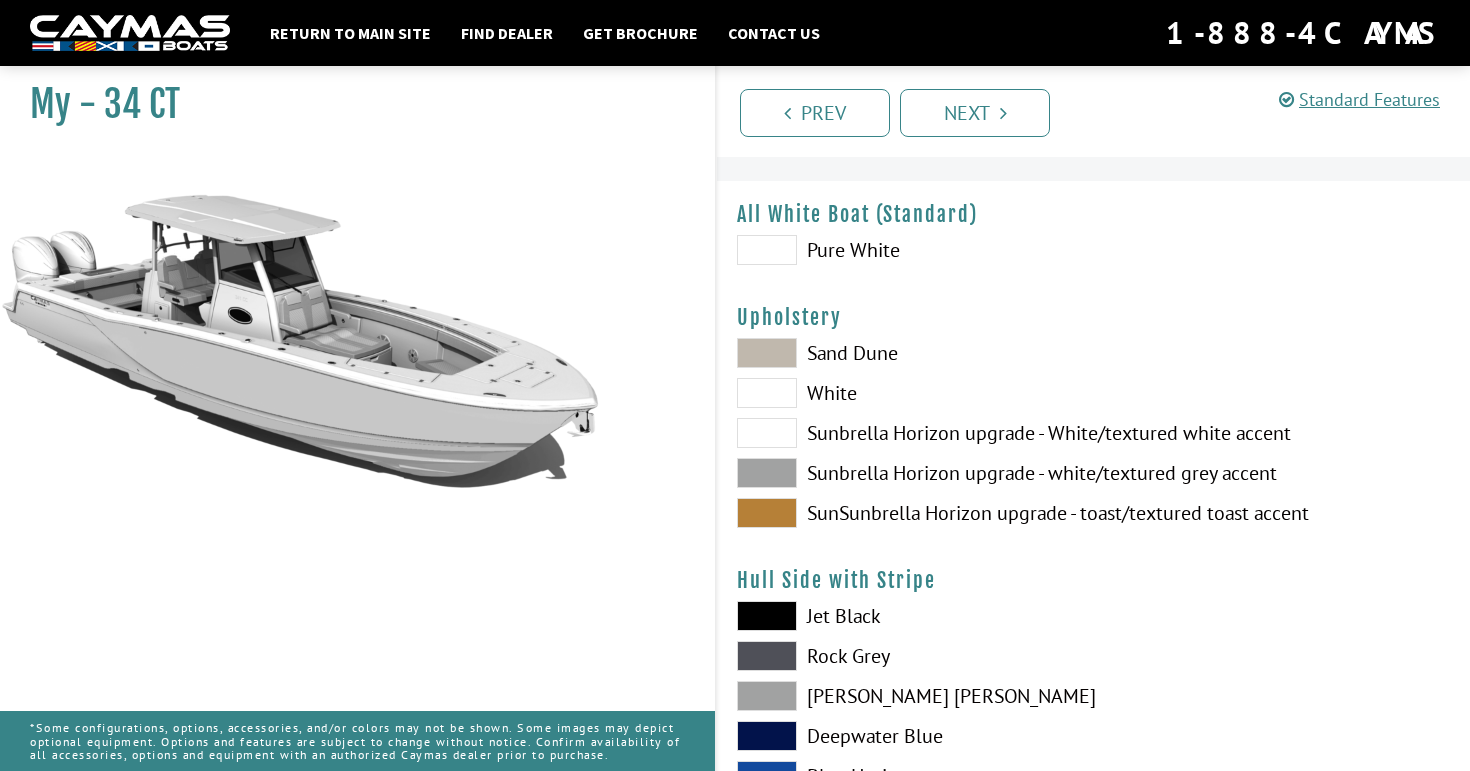 click at bounding box center (767, 353) 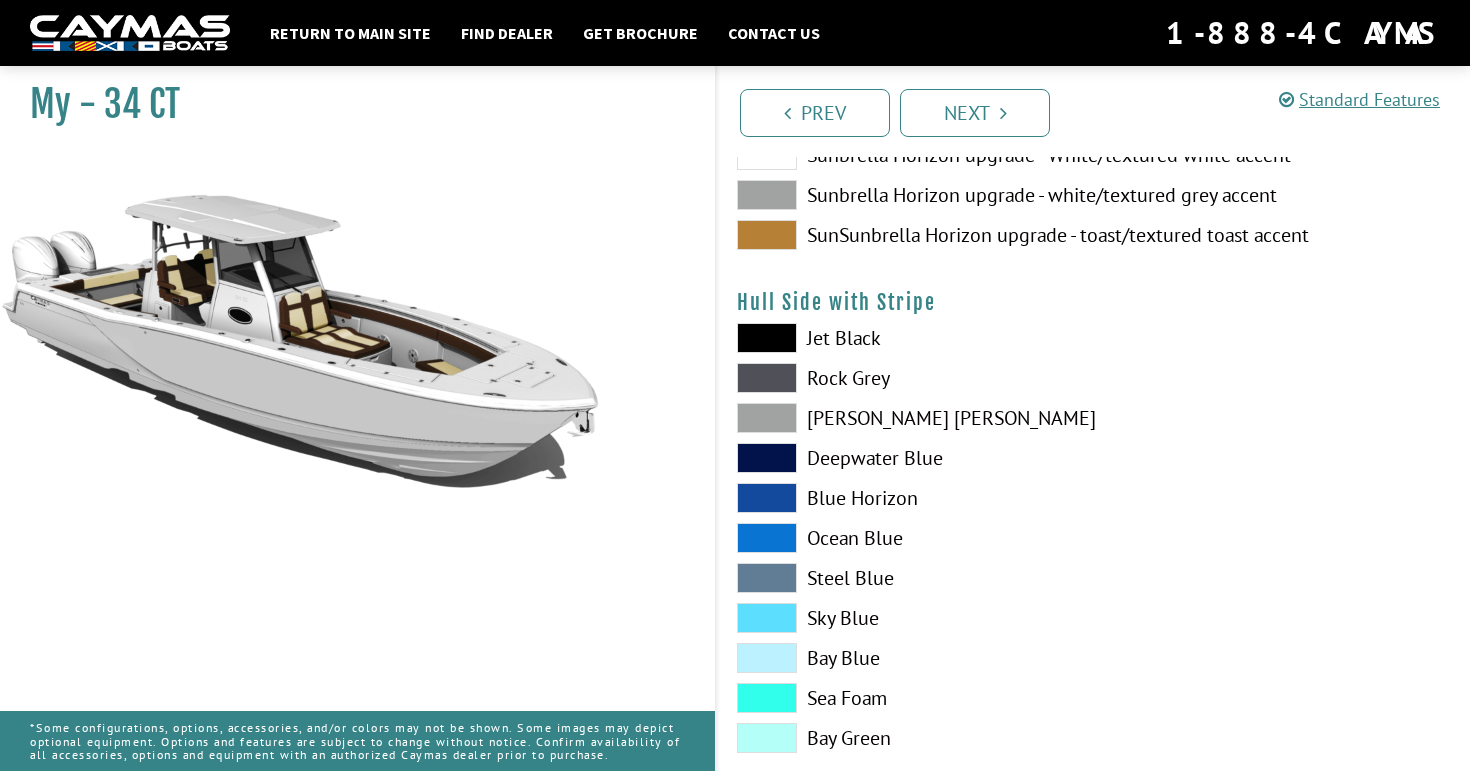 scroll, scrollTop: 316, scrollLeft: 0, axis: vertical 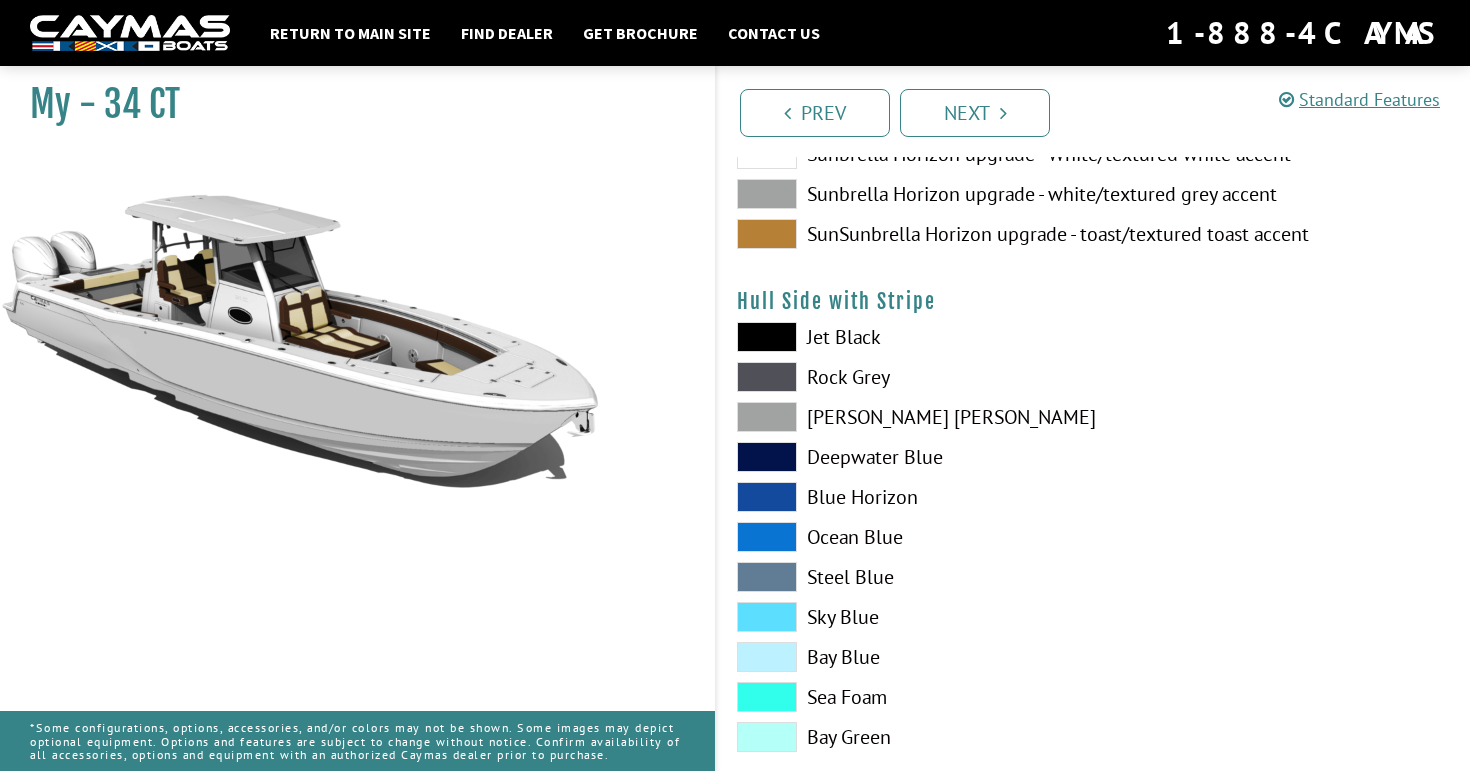 click at bounding box center [767, 617] 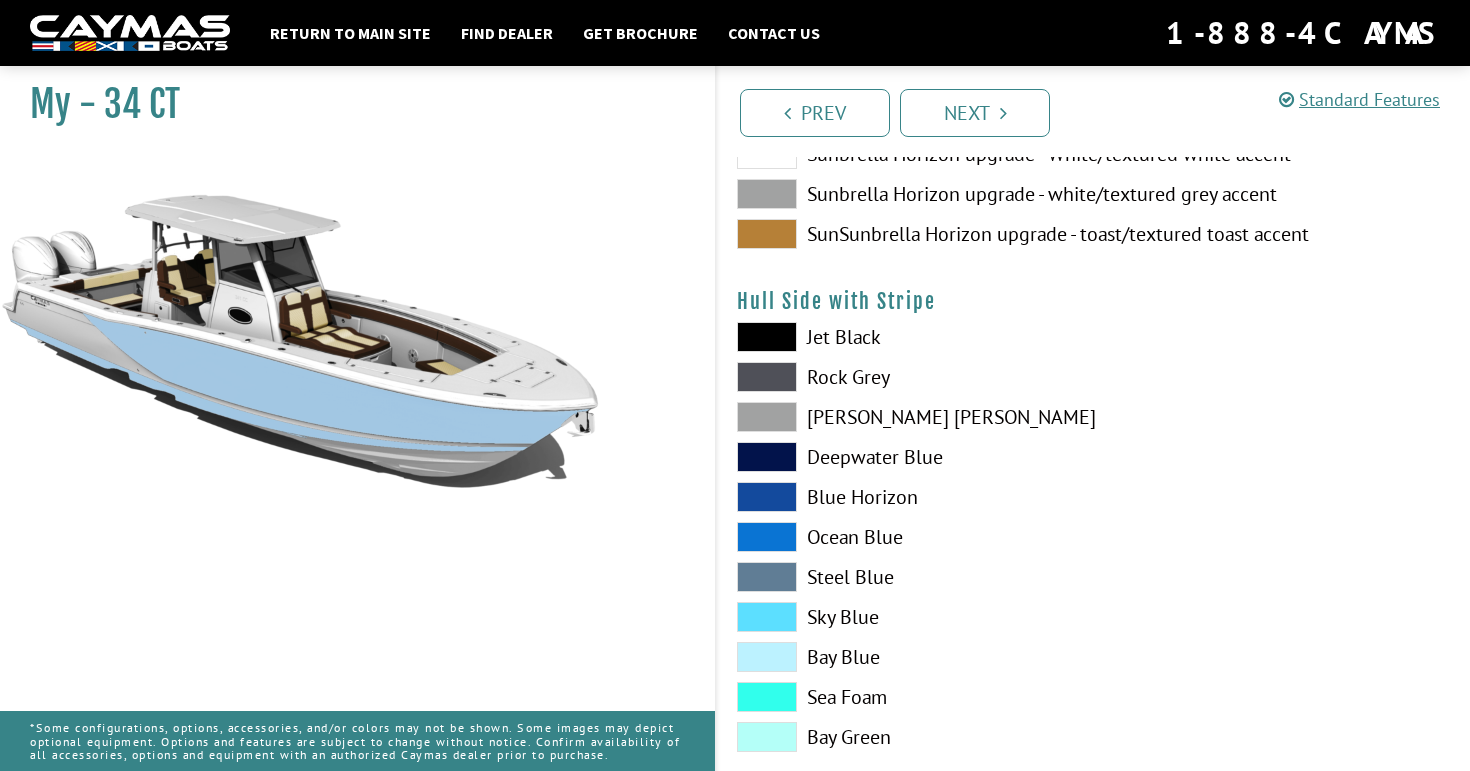 click at bounding box center (767, 657) 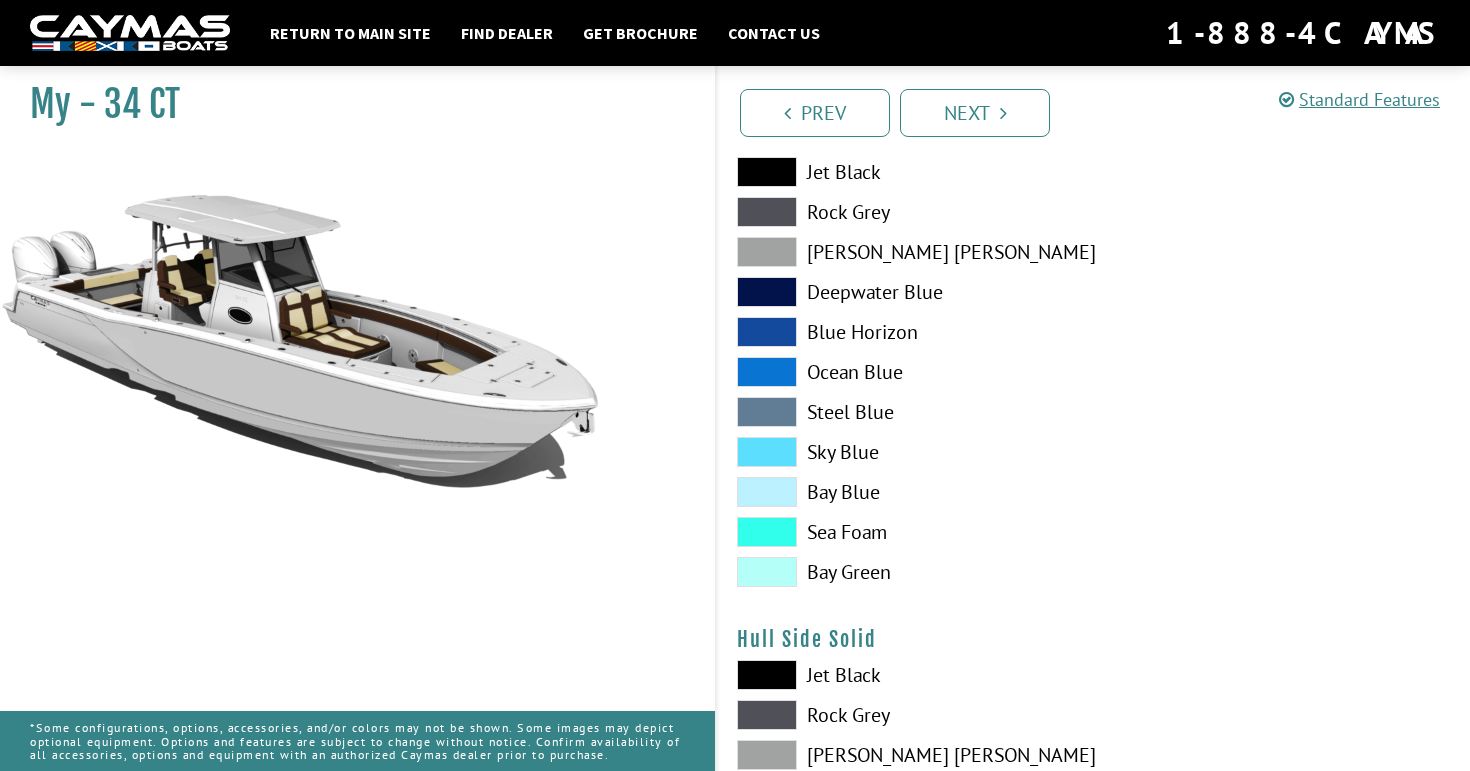 scroll, scrollTop: 469, scrollLeft: 0, axis: vertical 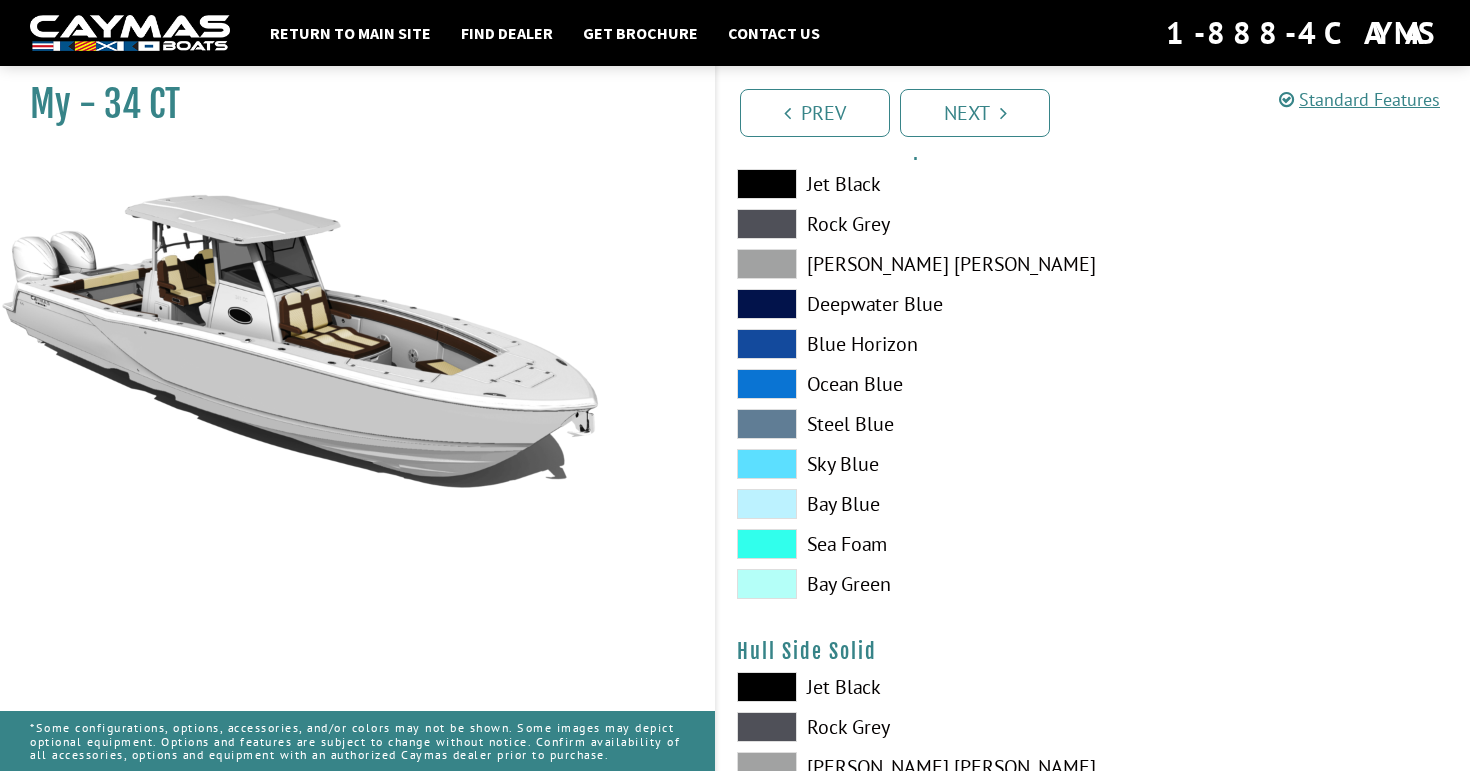 click at bounding box center (767, 584) 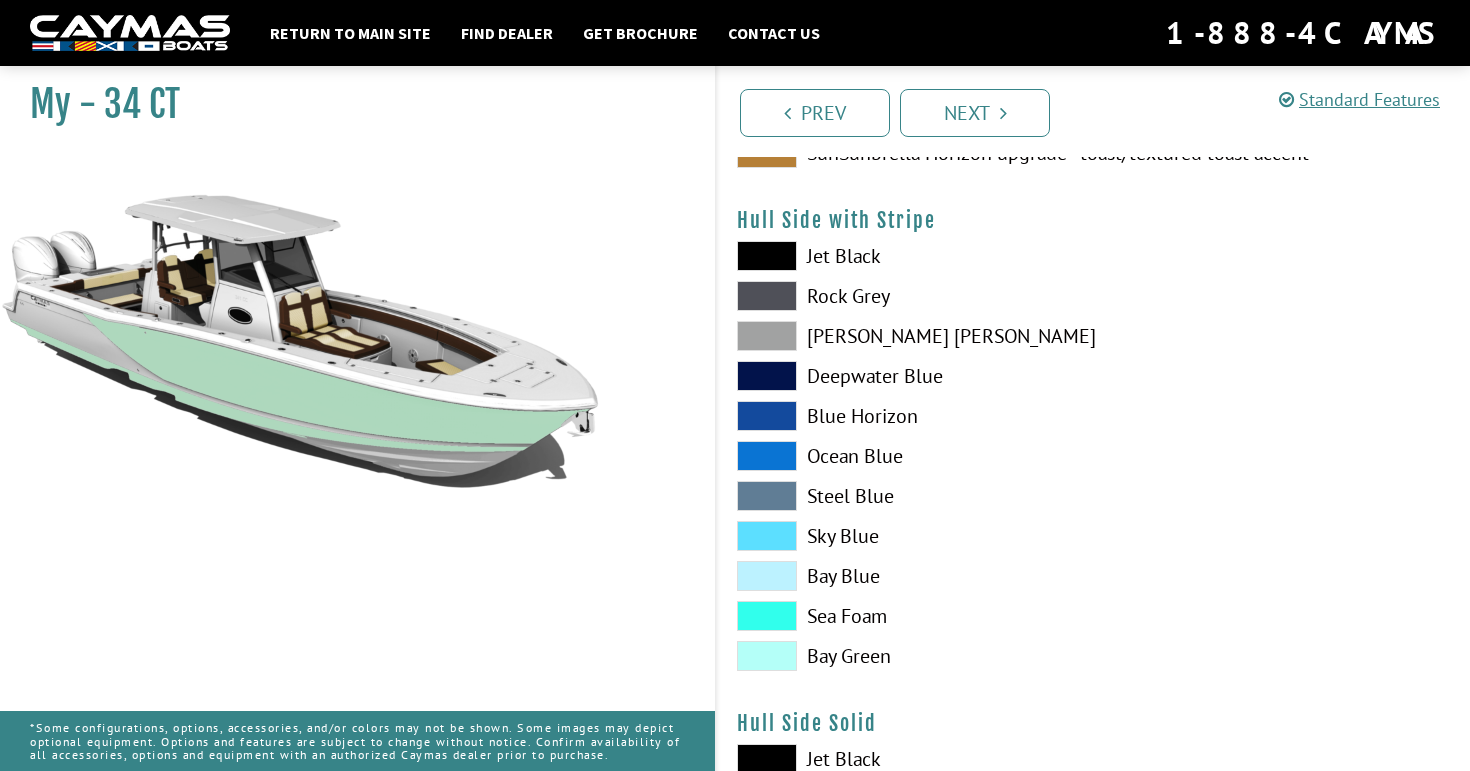 scroll, scrollTop: 395, scrollLeft: 0, axis: vertical 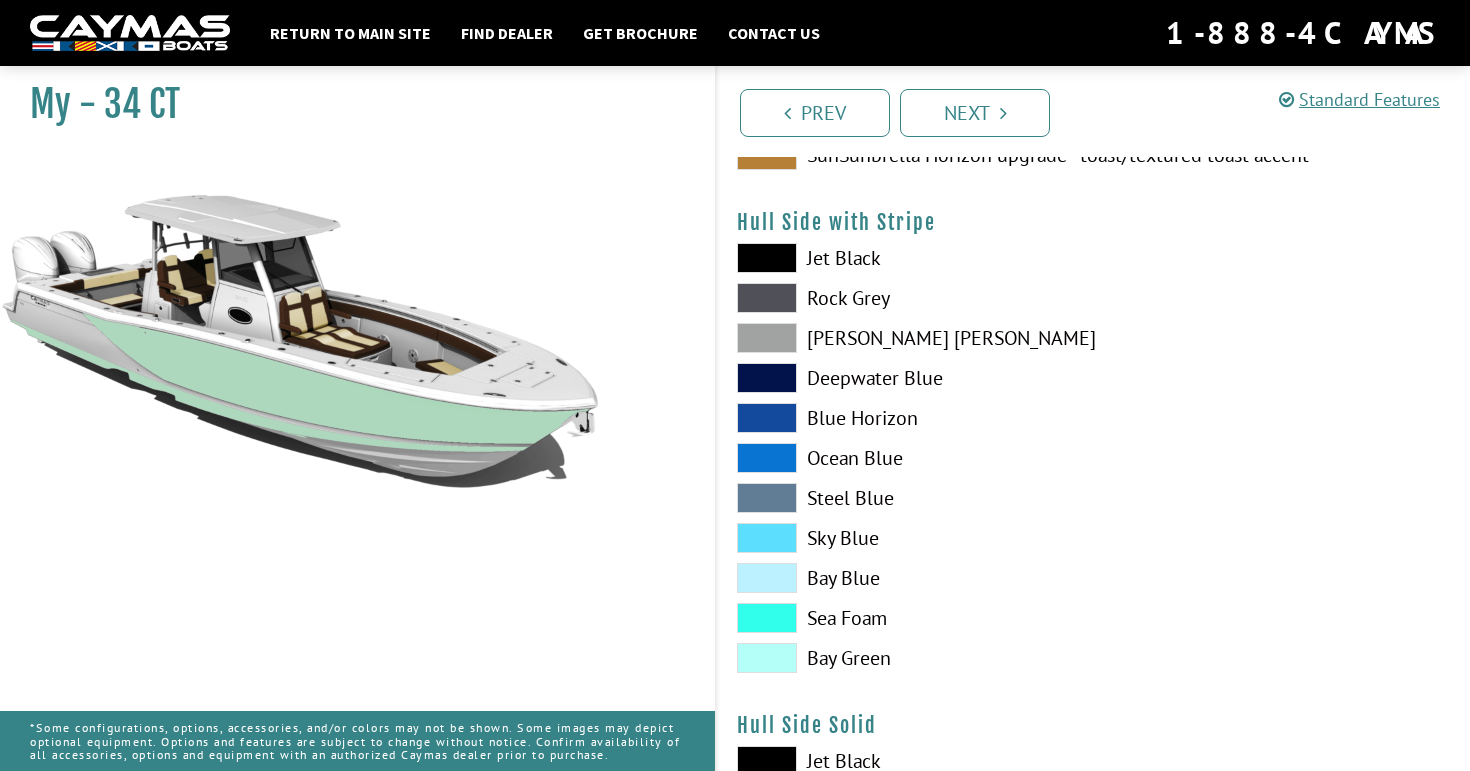 click at bounding box center [767, 298] 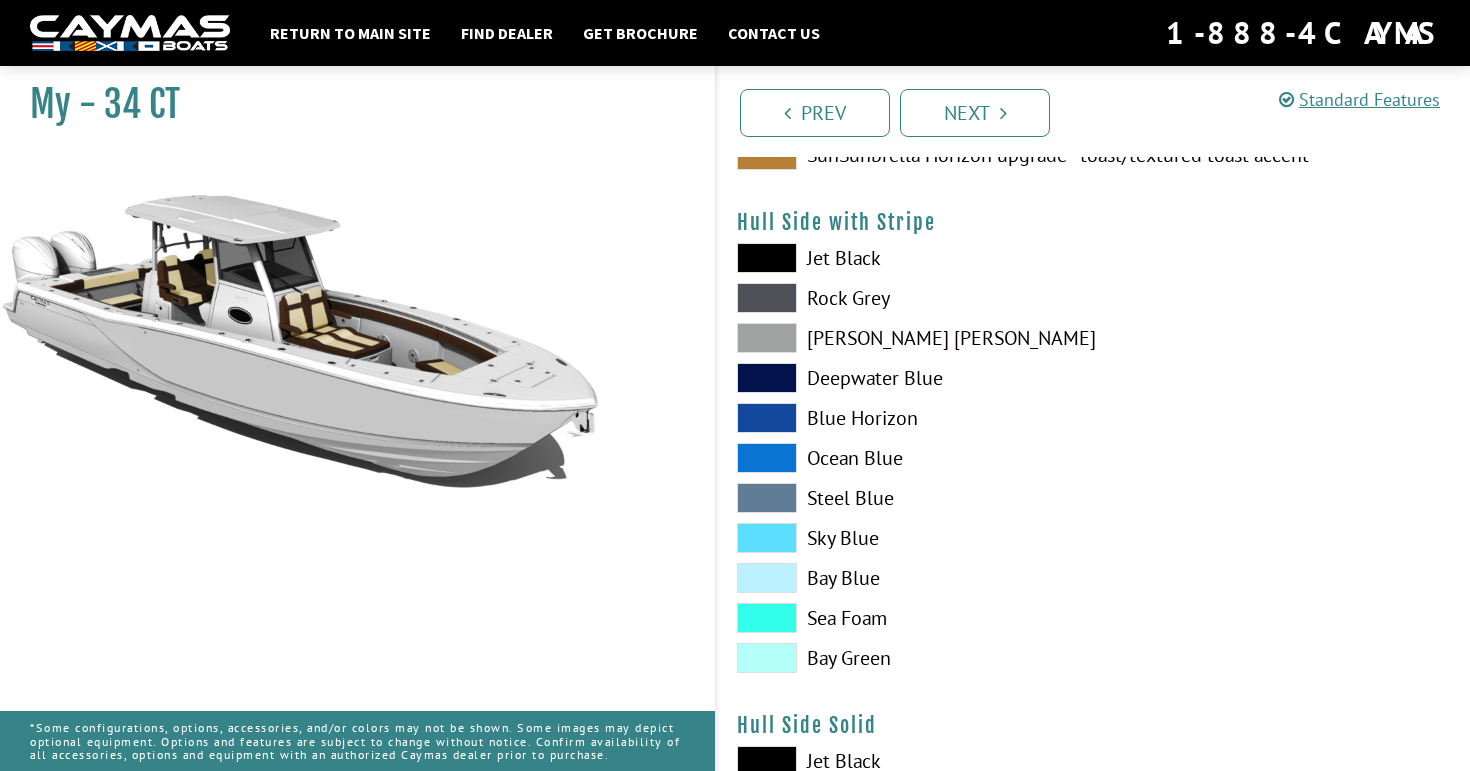click on "Jet Black
Rock Grey
Dove Gray
Deepwater Blue
Blue Horizon
Ocean Blue" at bounding box center [905, 463] 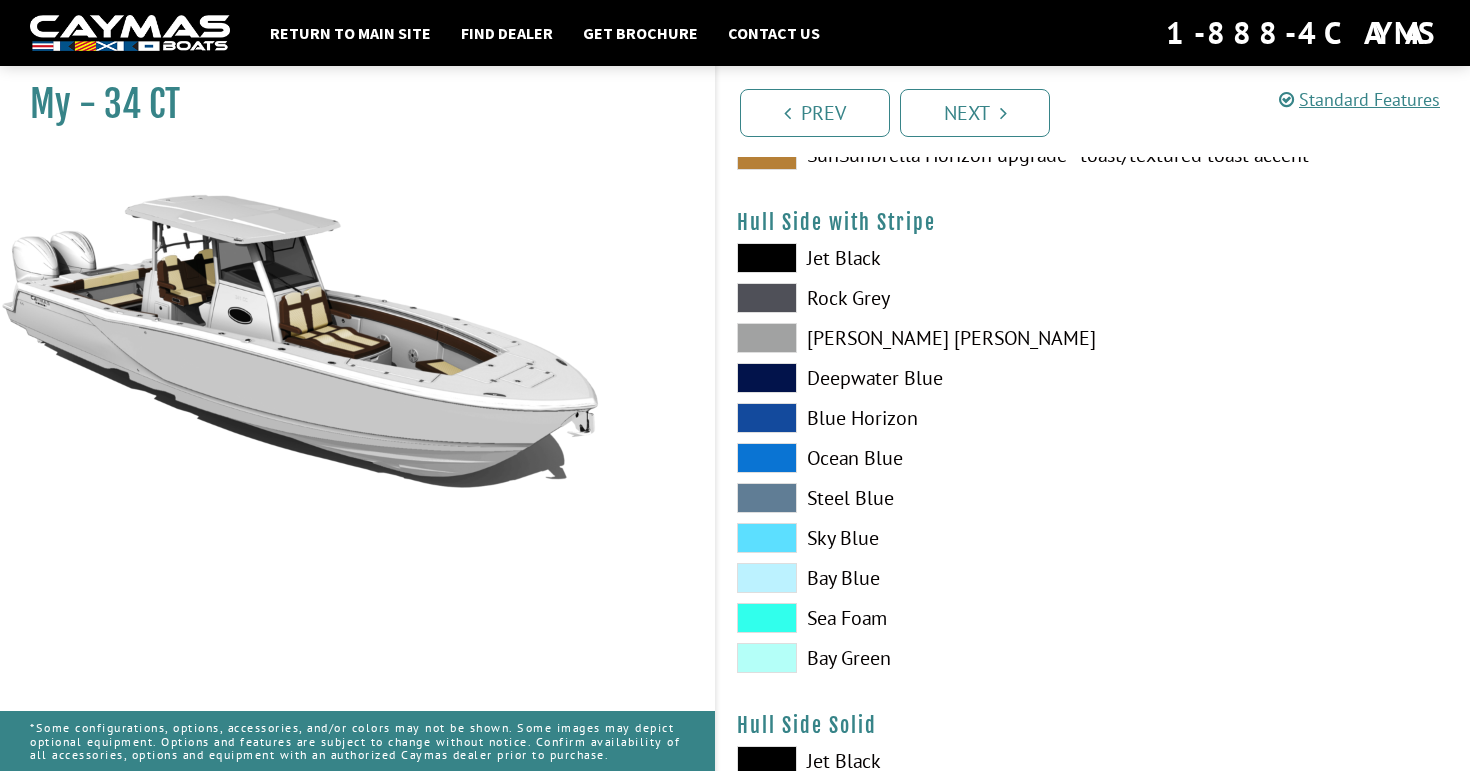 click at bounding box center [767, 258] 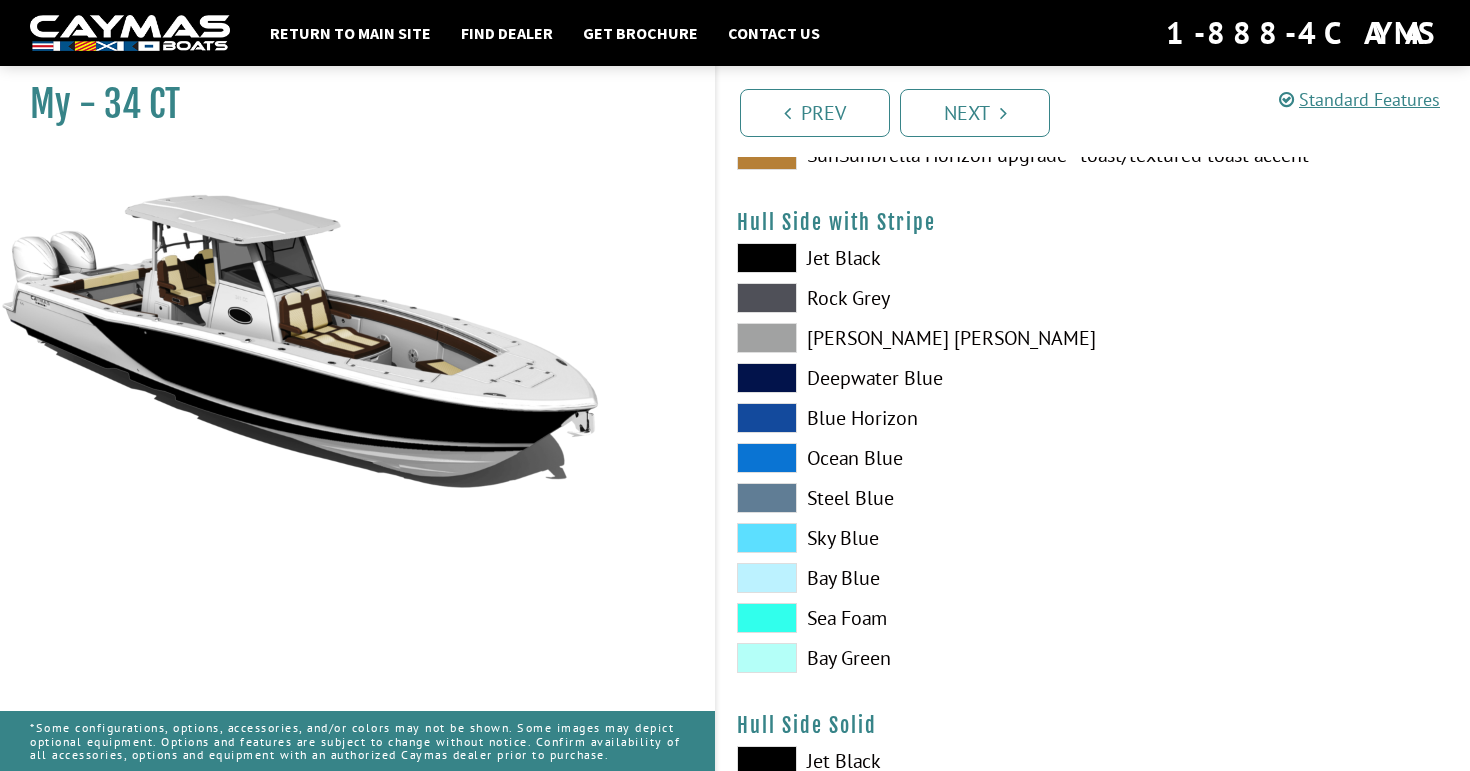 click at bounding box center (767, 338) 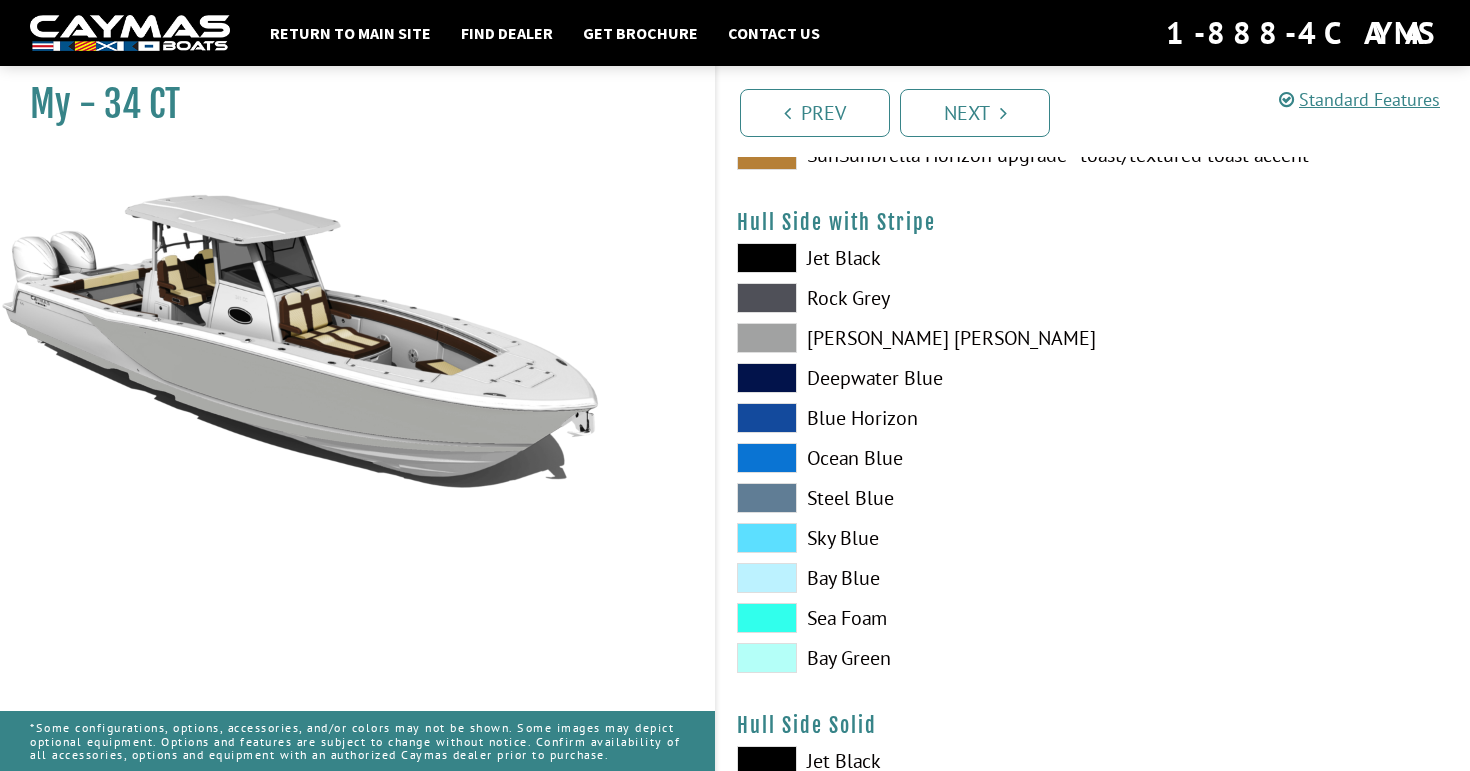 click at bounding box center [767, 378] 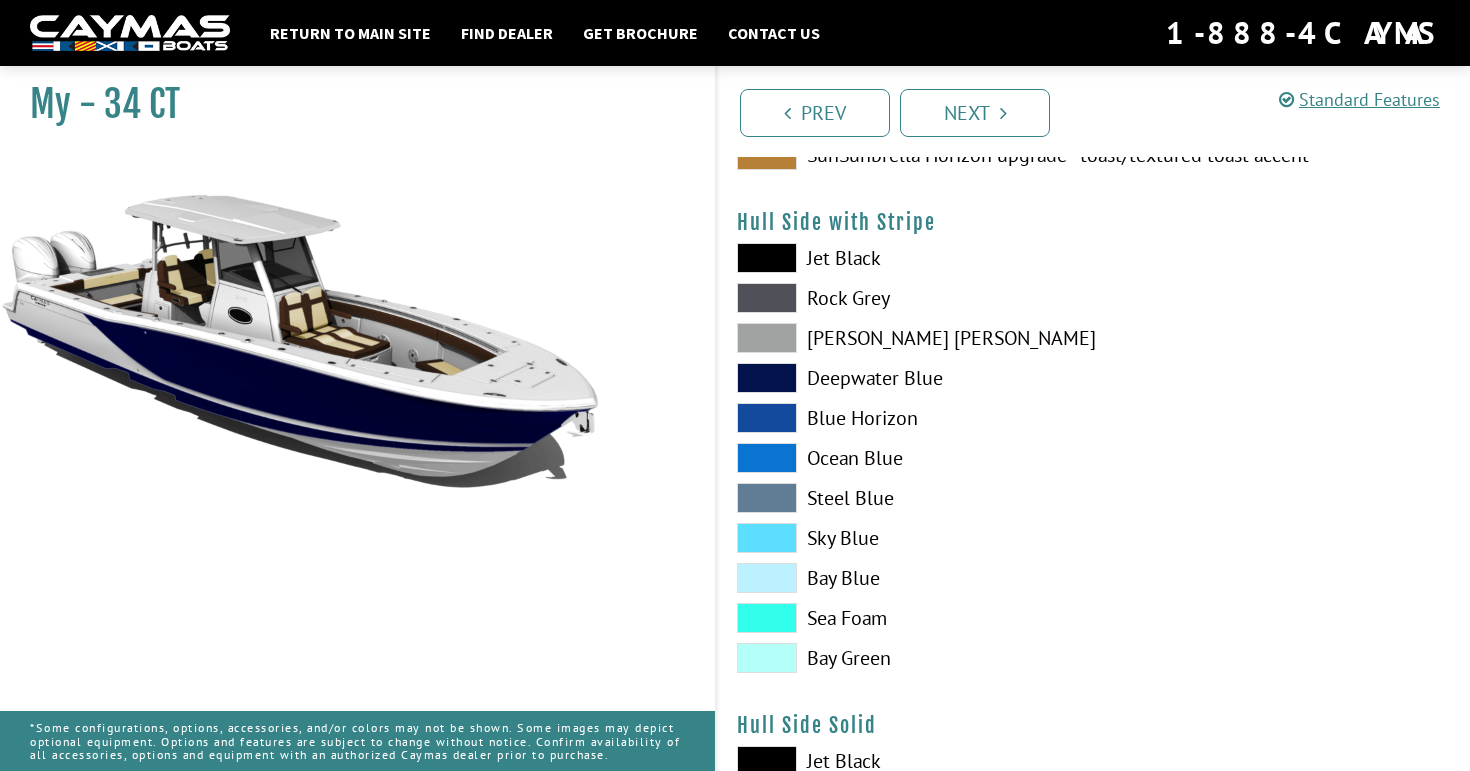 click at bounding box center (767, 418) 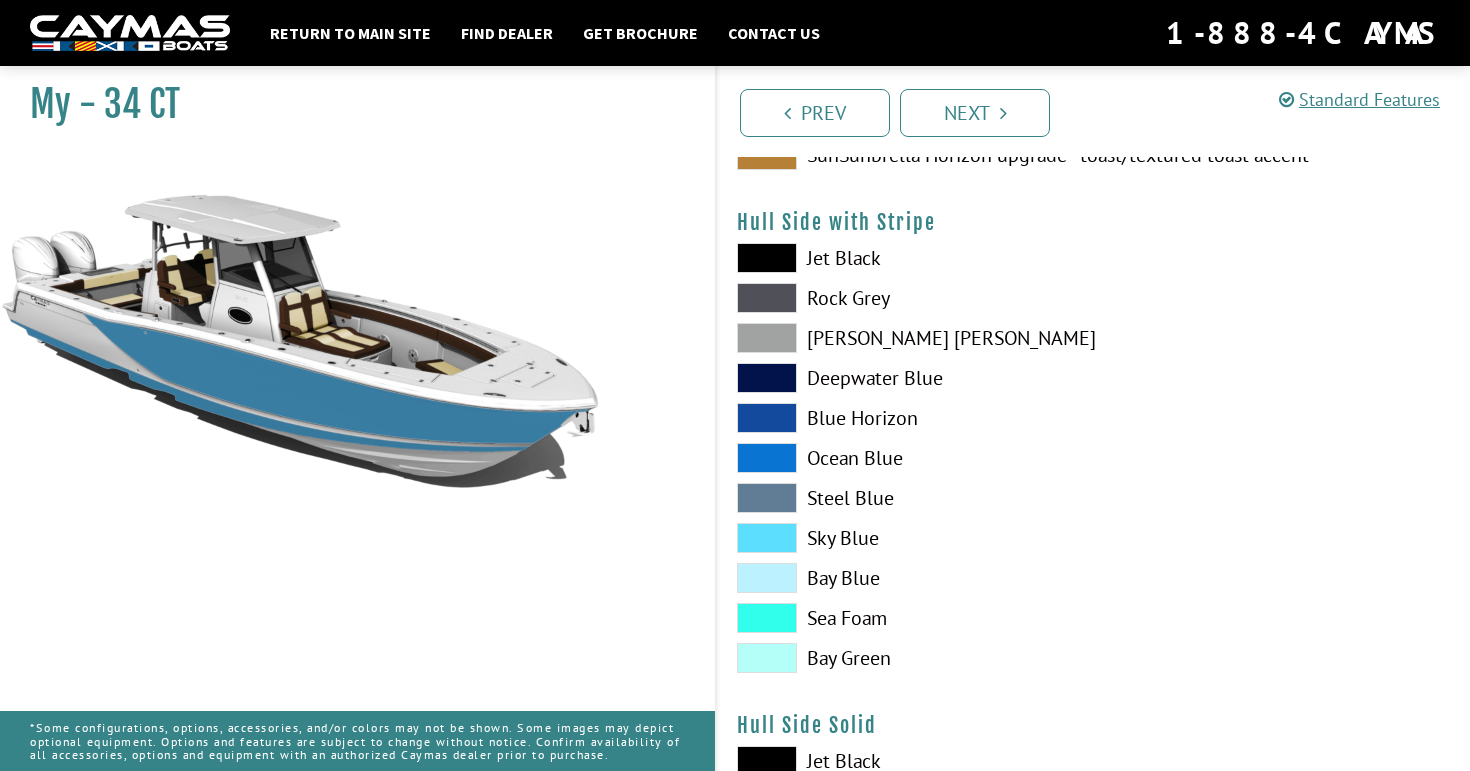 click at bounding box center [767, 458] 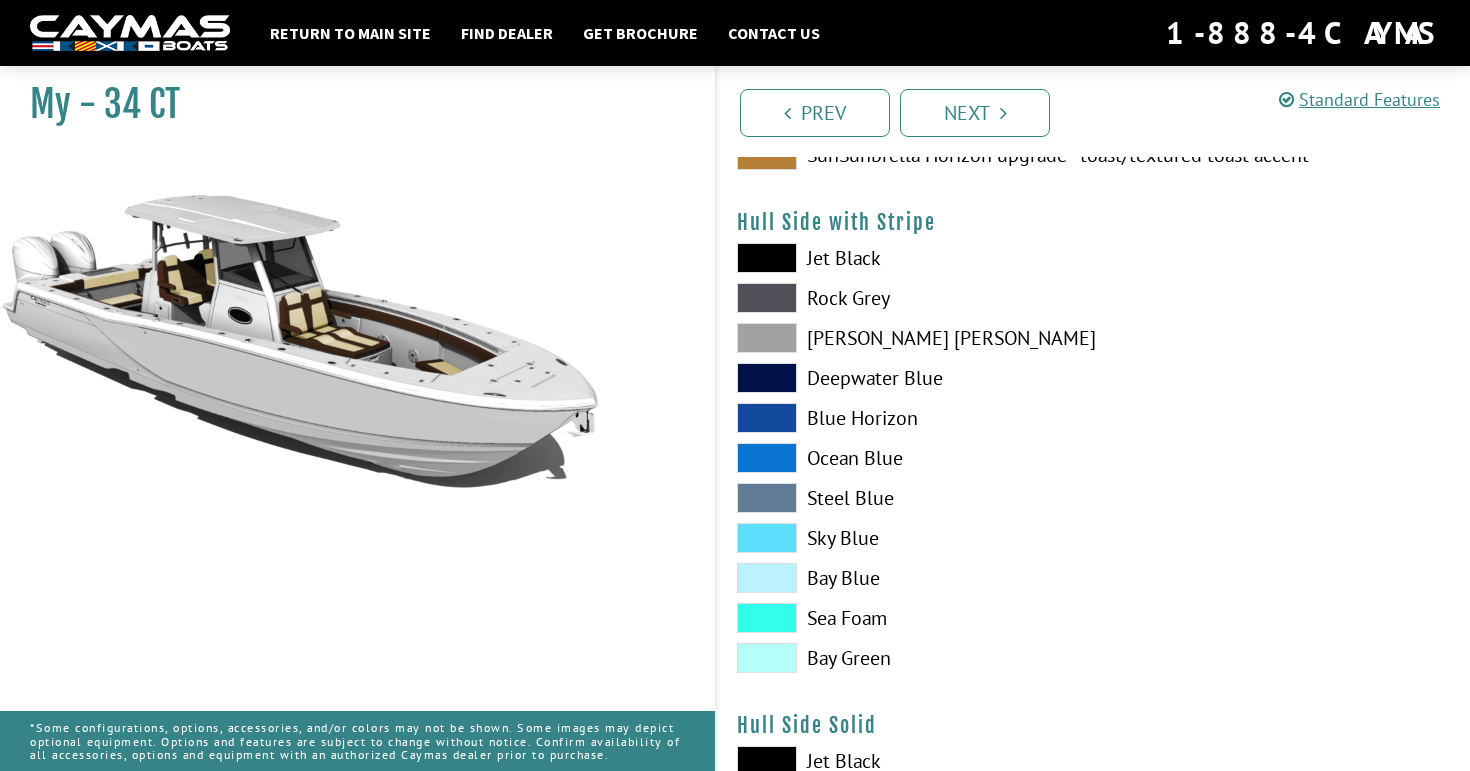 click at bounding box center [767, 618] 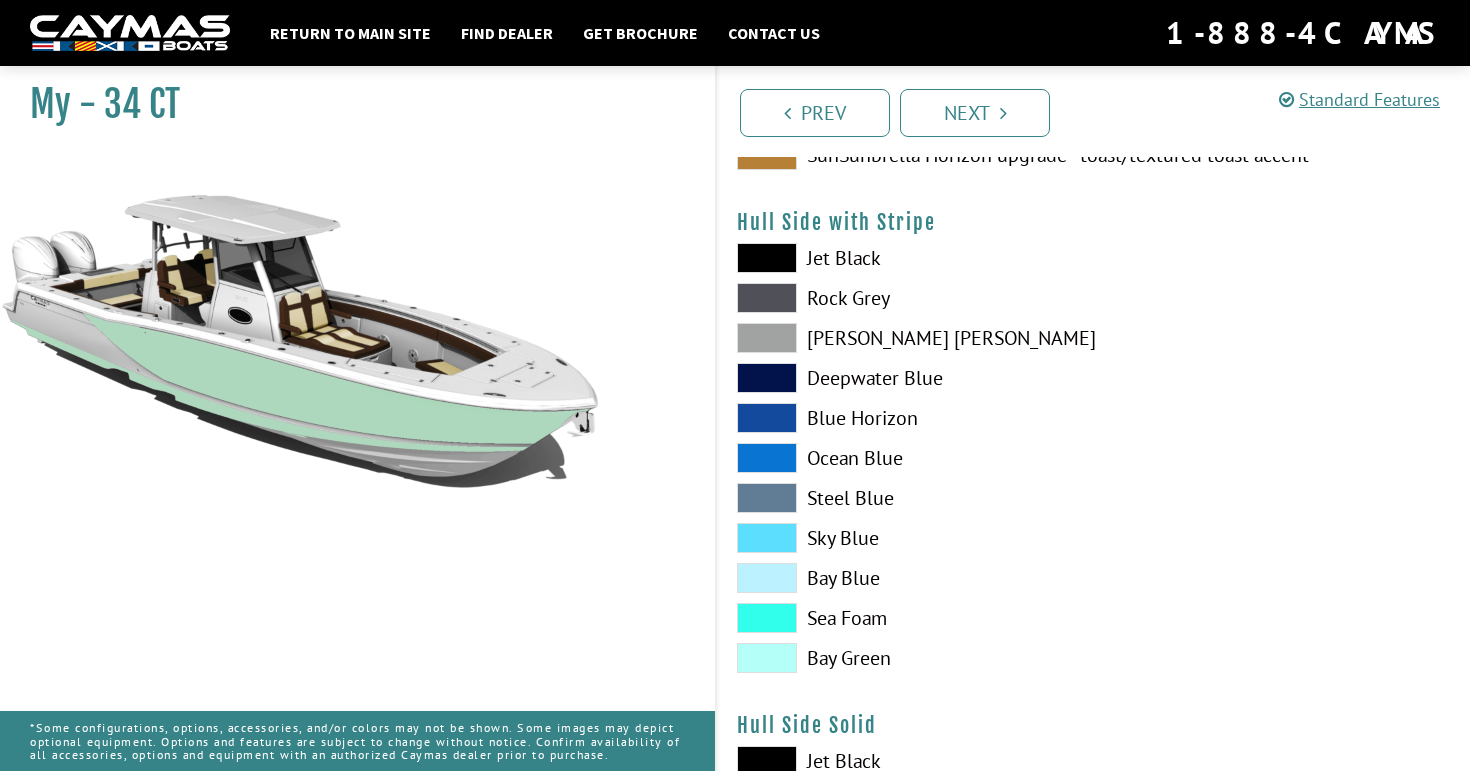 click at bounding box center (767, 658) 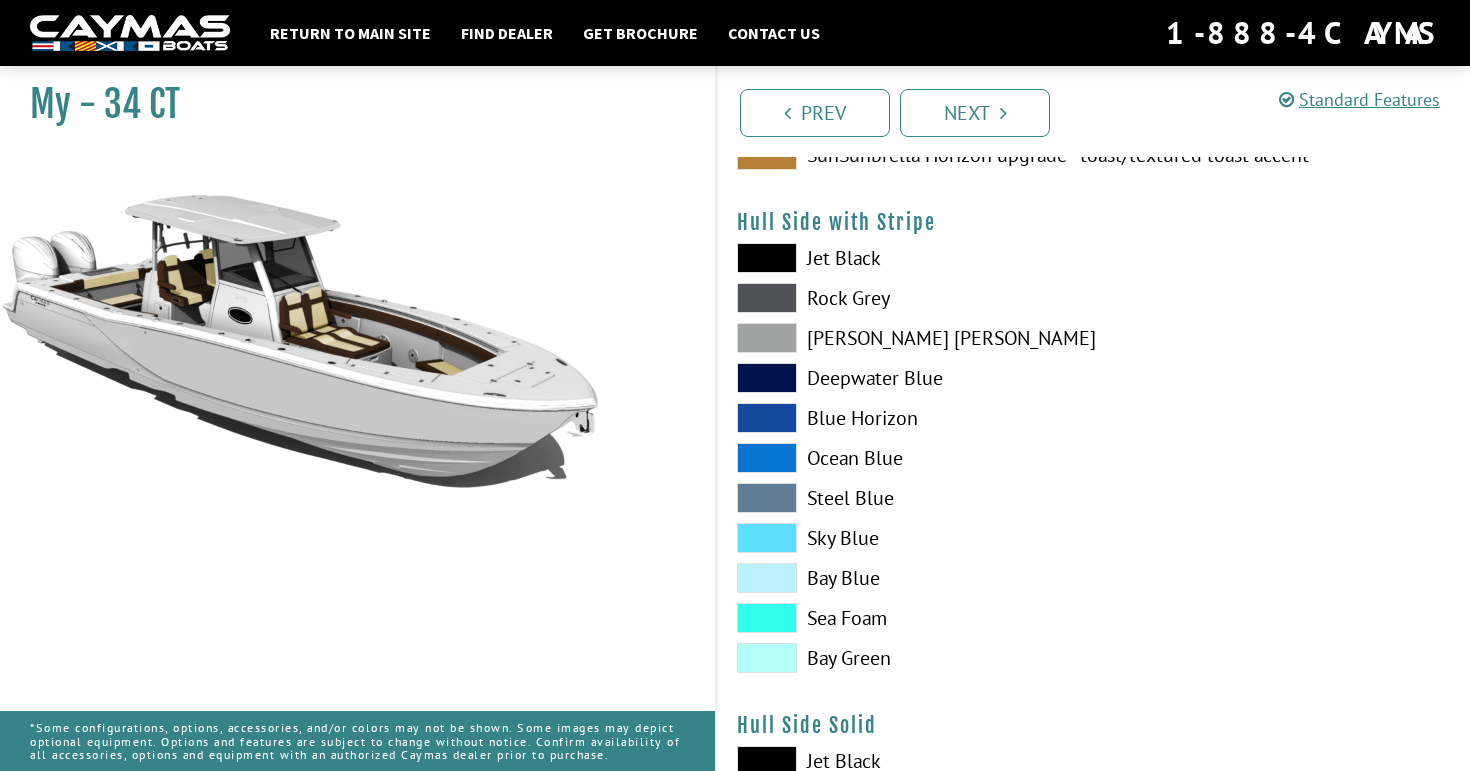 click at bounding box center (767, 618) 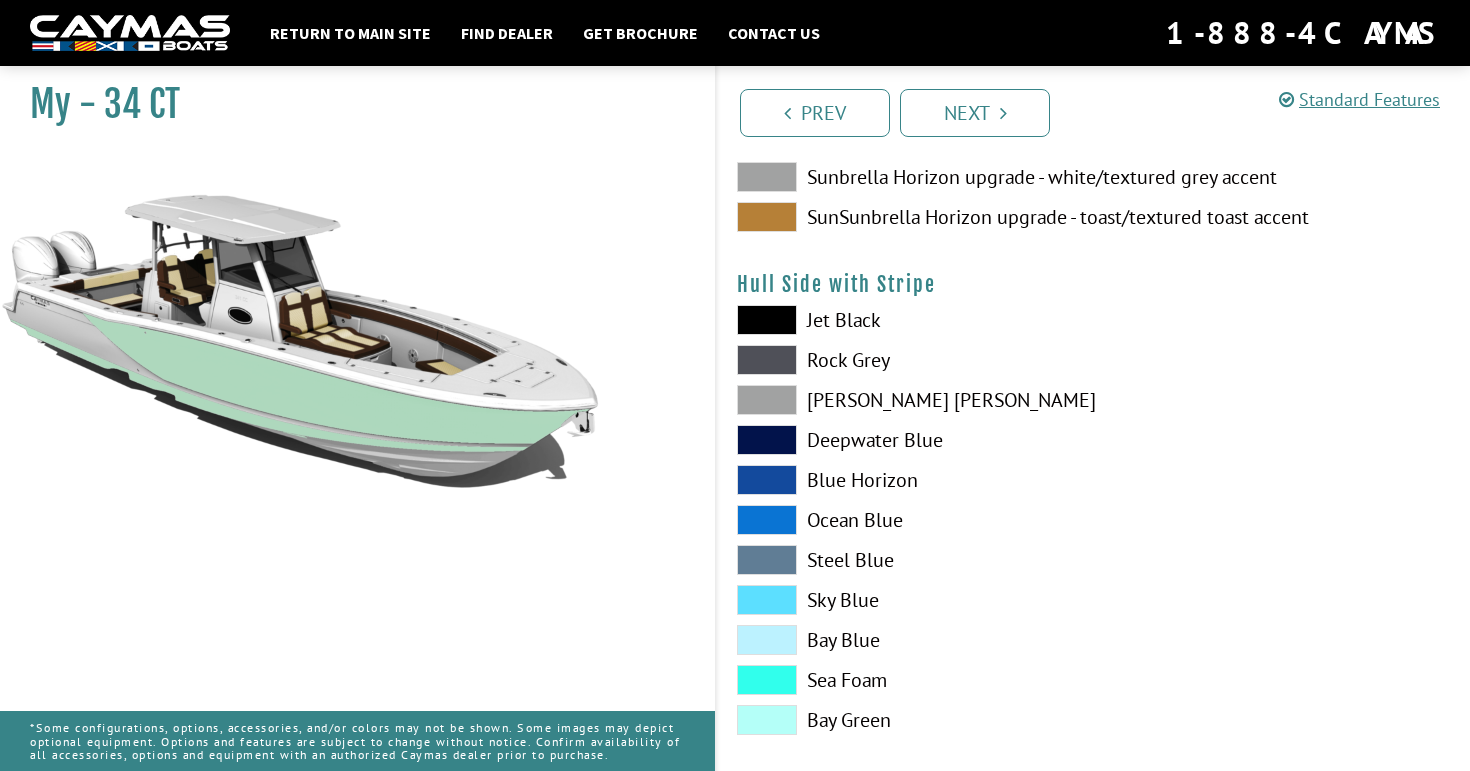 scroll, scrollTop: 339, scrollLeft: 0, axis: vertical 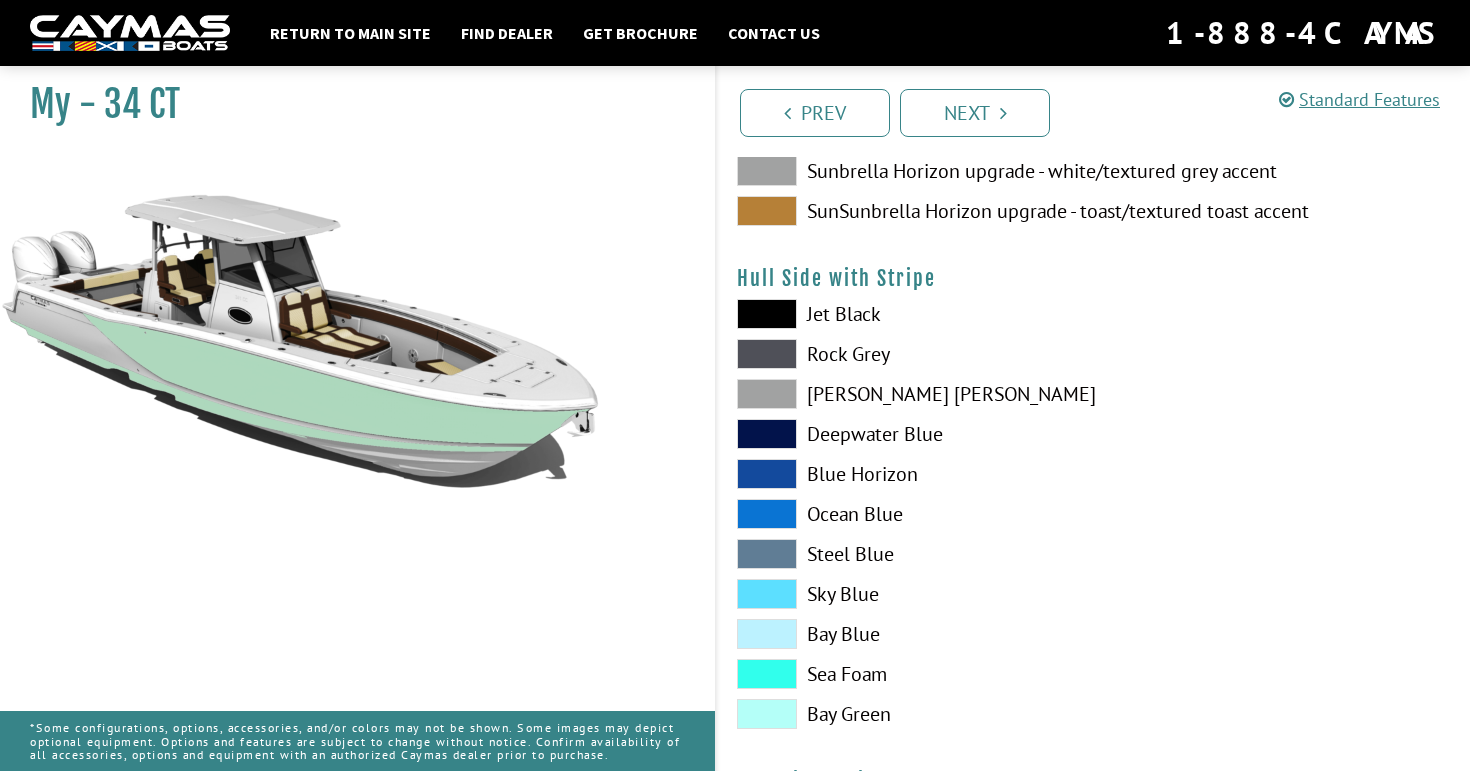 click at bounding box center [767, 594] 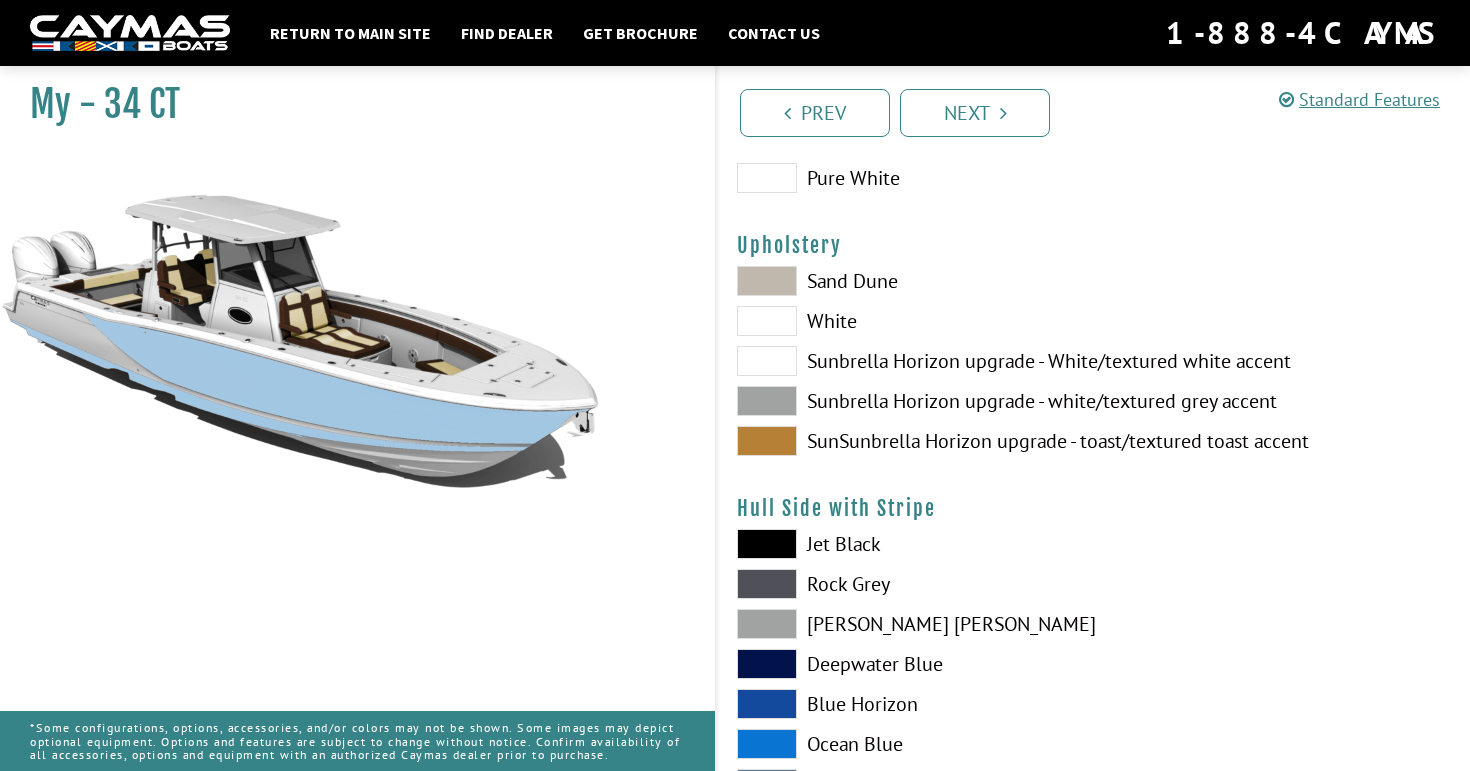 scroll, scrollTop: 88, scrollLeft: 0, axis: vertical 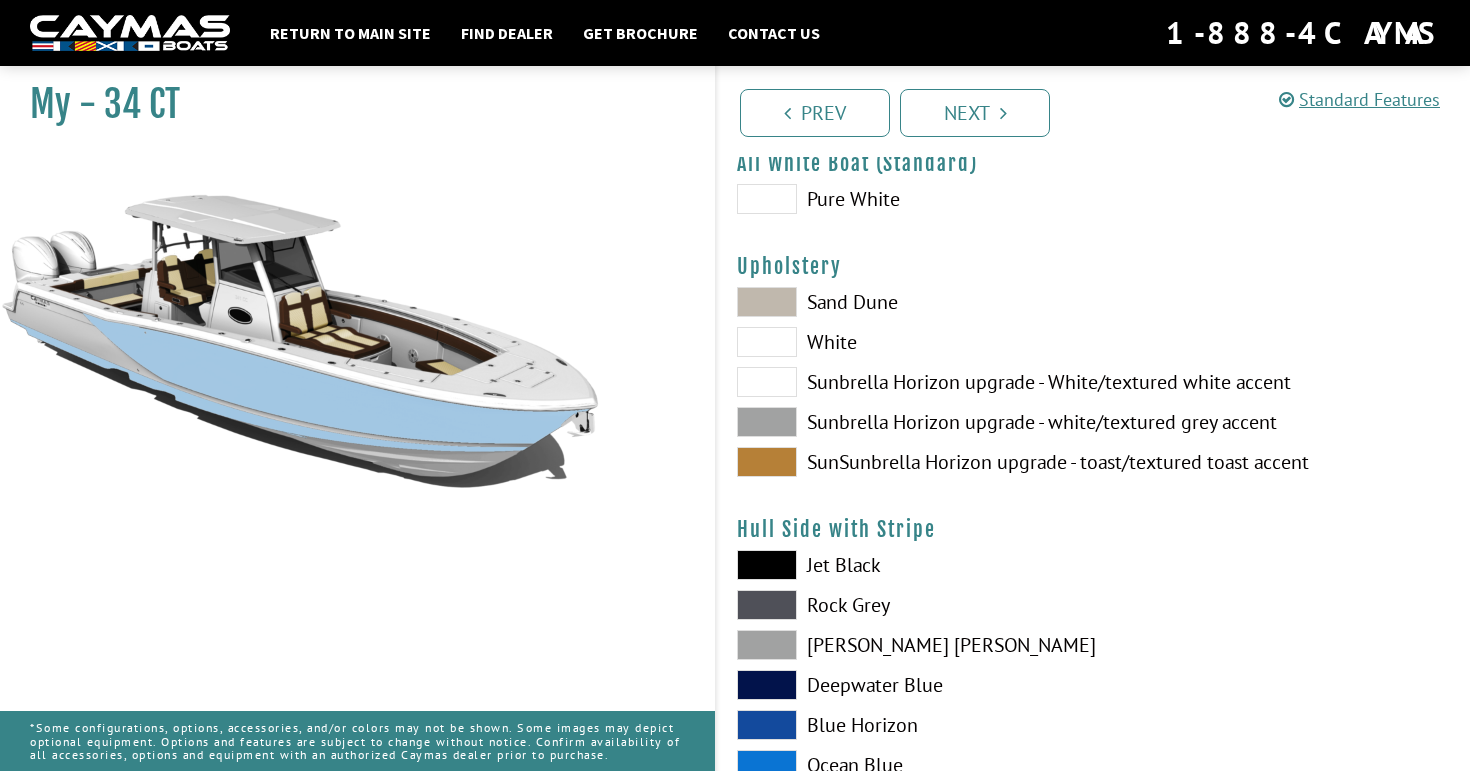 click at bounding box center (767, 382) 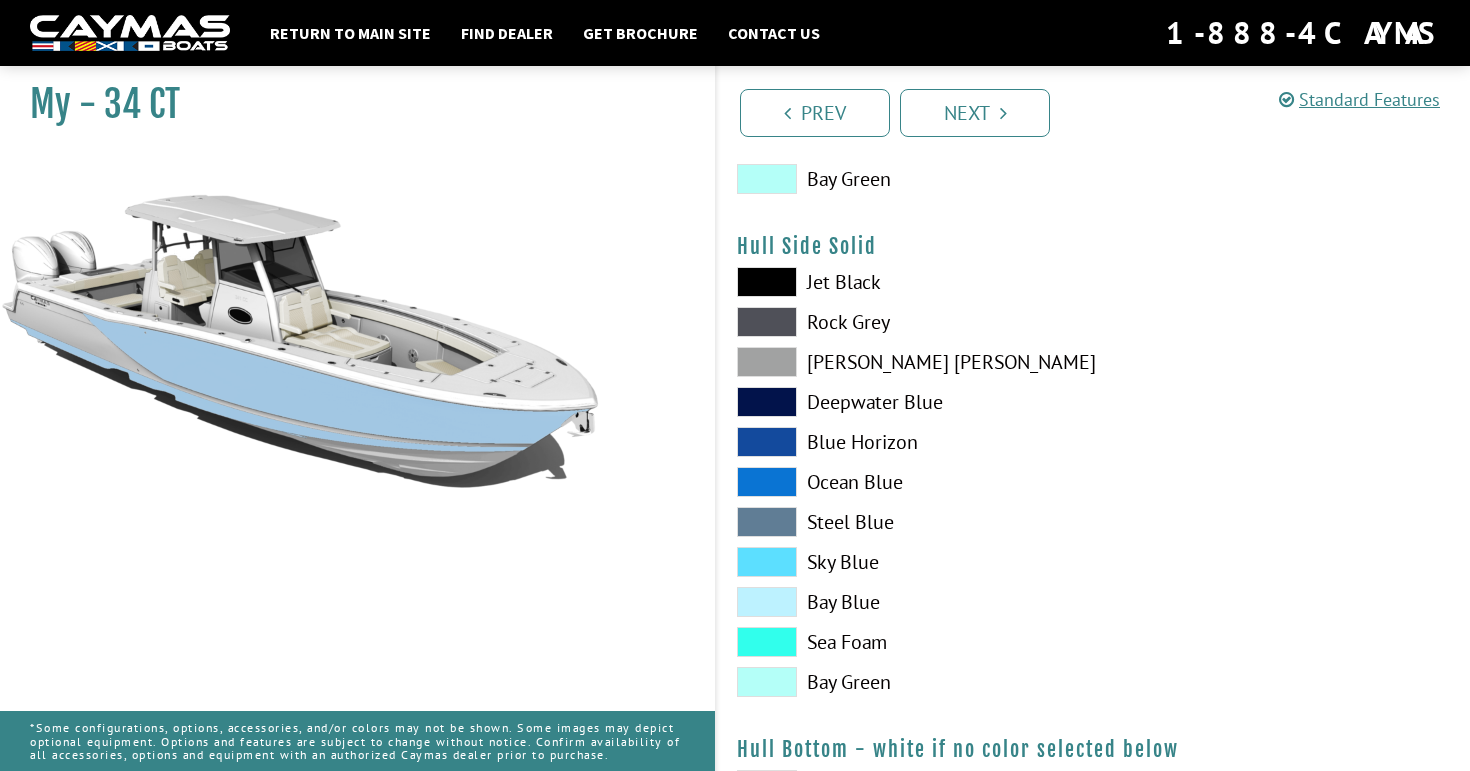 scroll, scrollTop: 878, scrollLeft: 0, axis: vertical 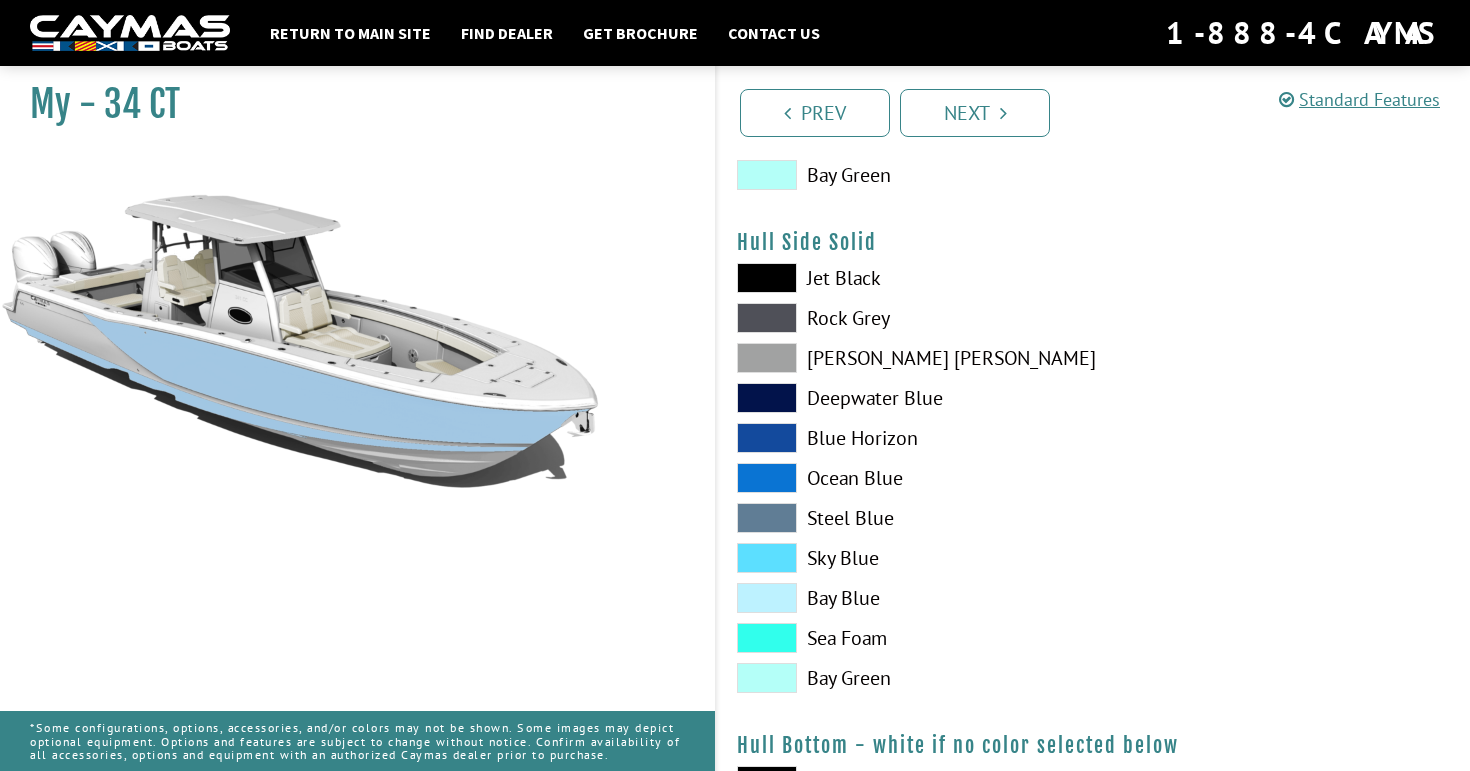 click at bounding box center (767, 398) 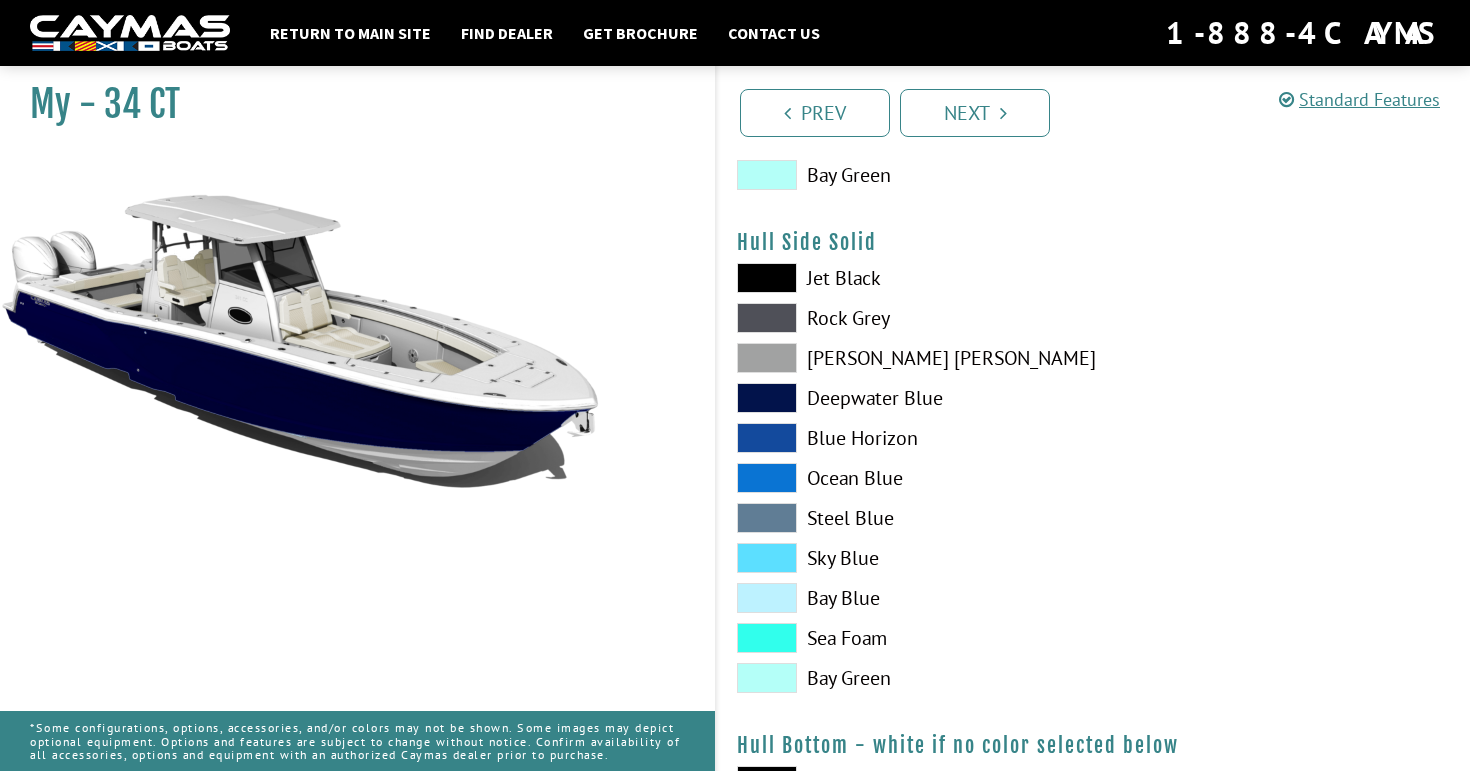 click at bounding box center [767, 478] 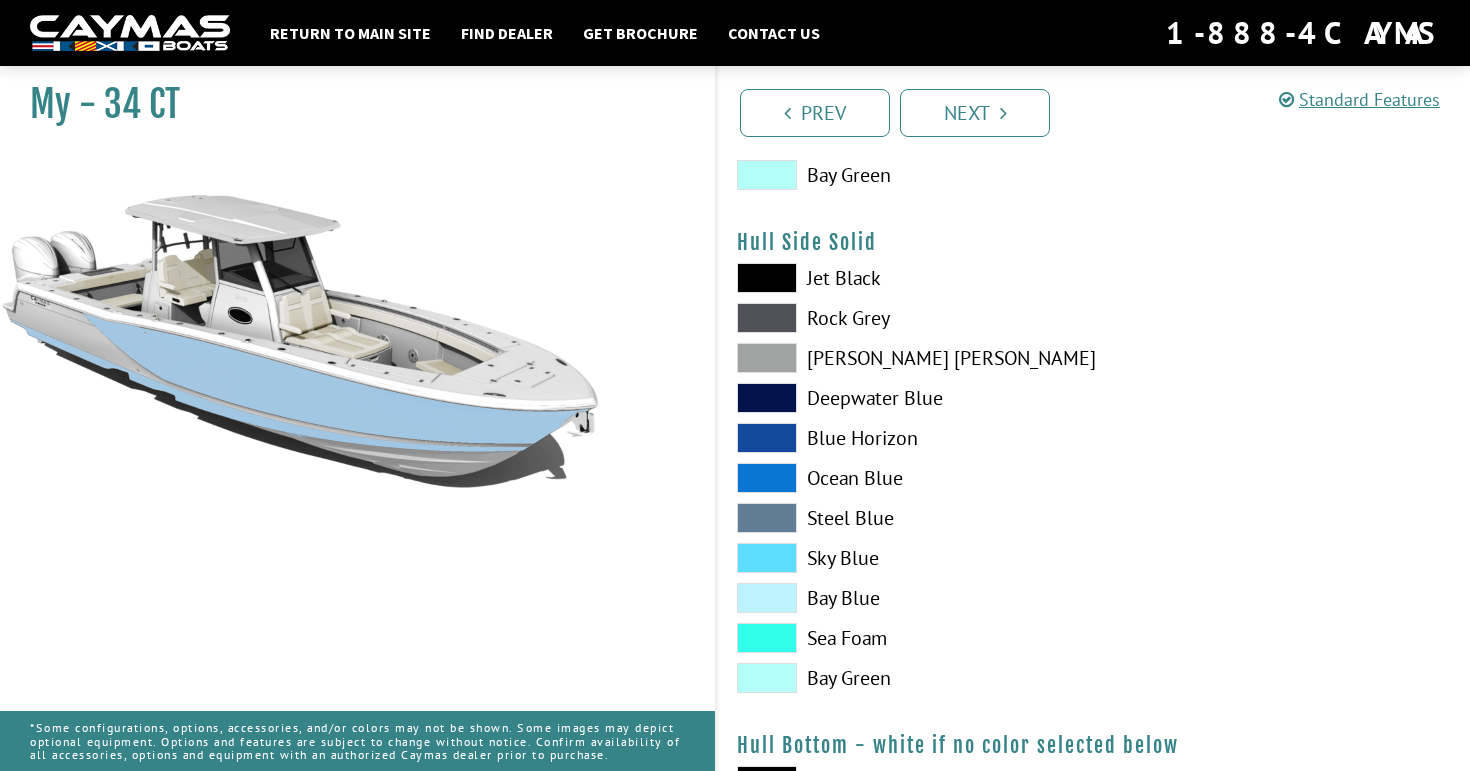 click on "Jet Black
Rock Grey
Dove Gray
Deepwater Blue
Blue Horizon
Ocean Blue" at bounding box center [905, 483] 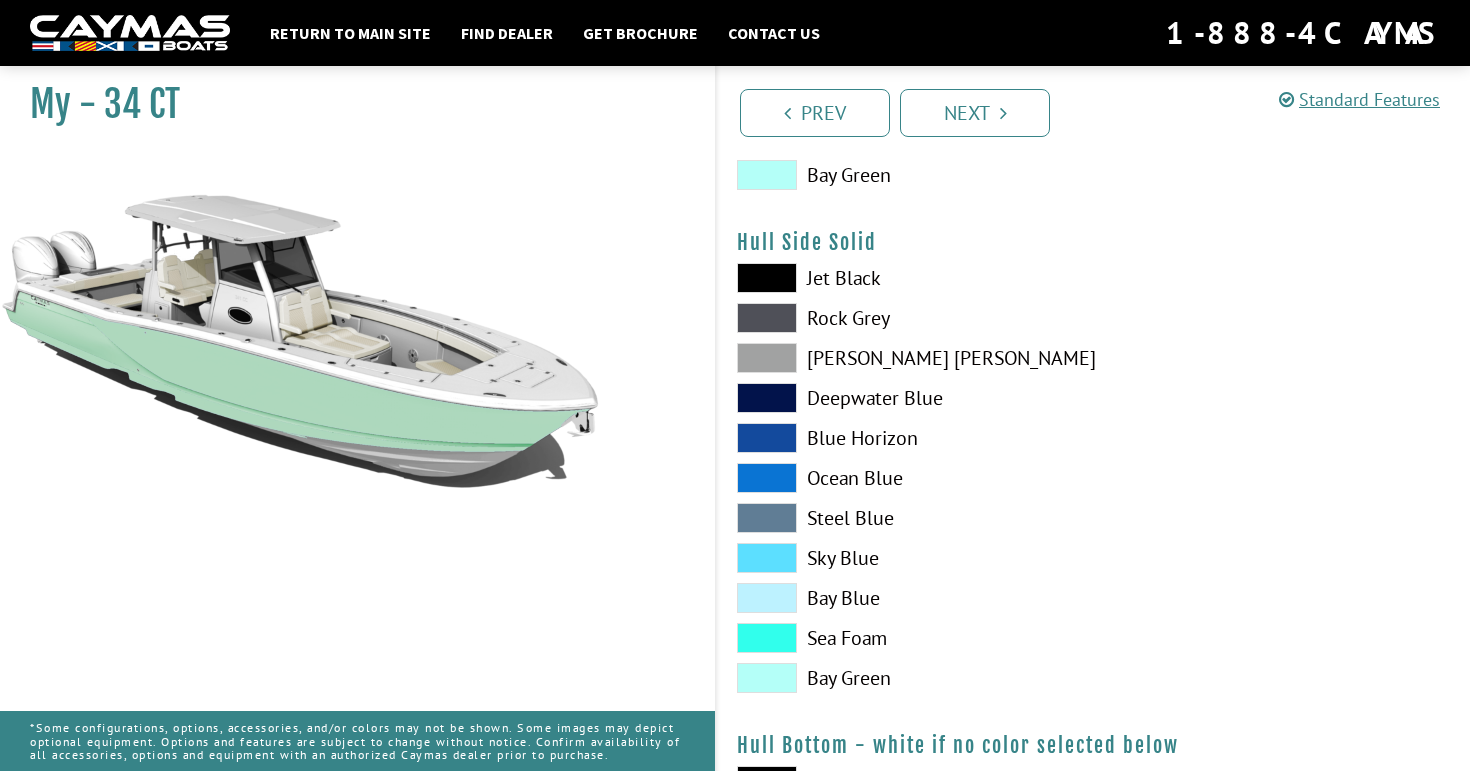 click at bounding box center (767, 598) 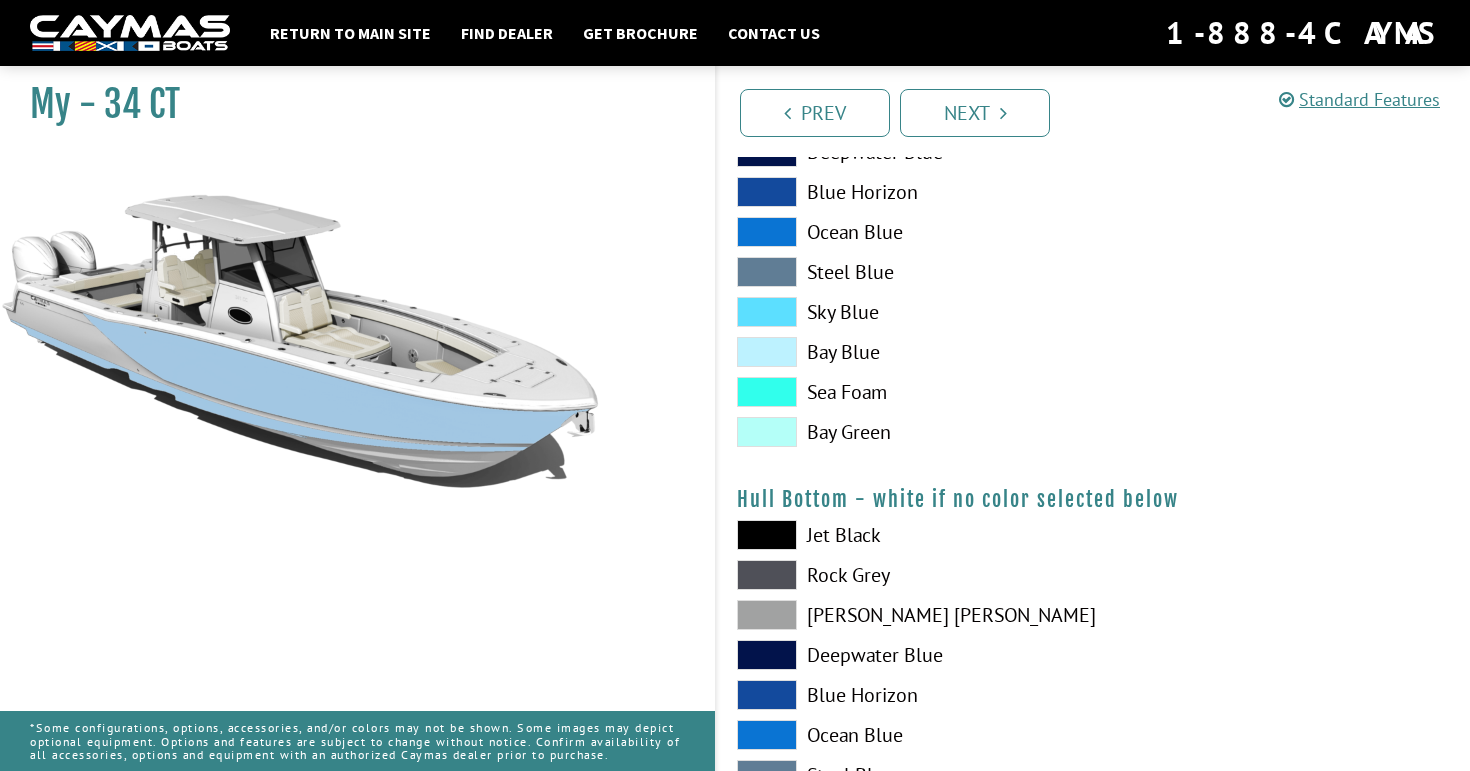 scroll, scrollTop: 1275, scrollLeft: 0, axis: vertical 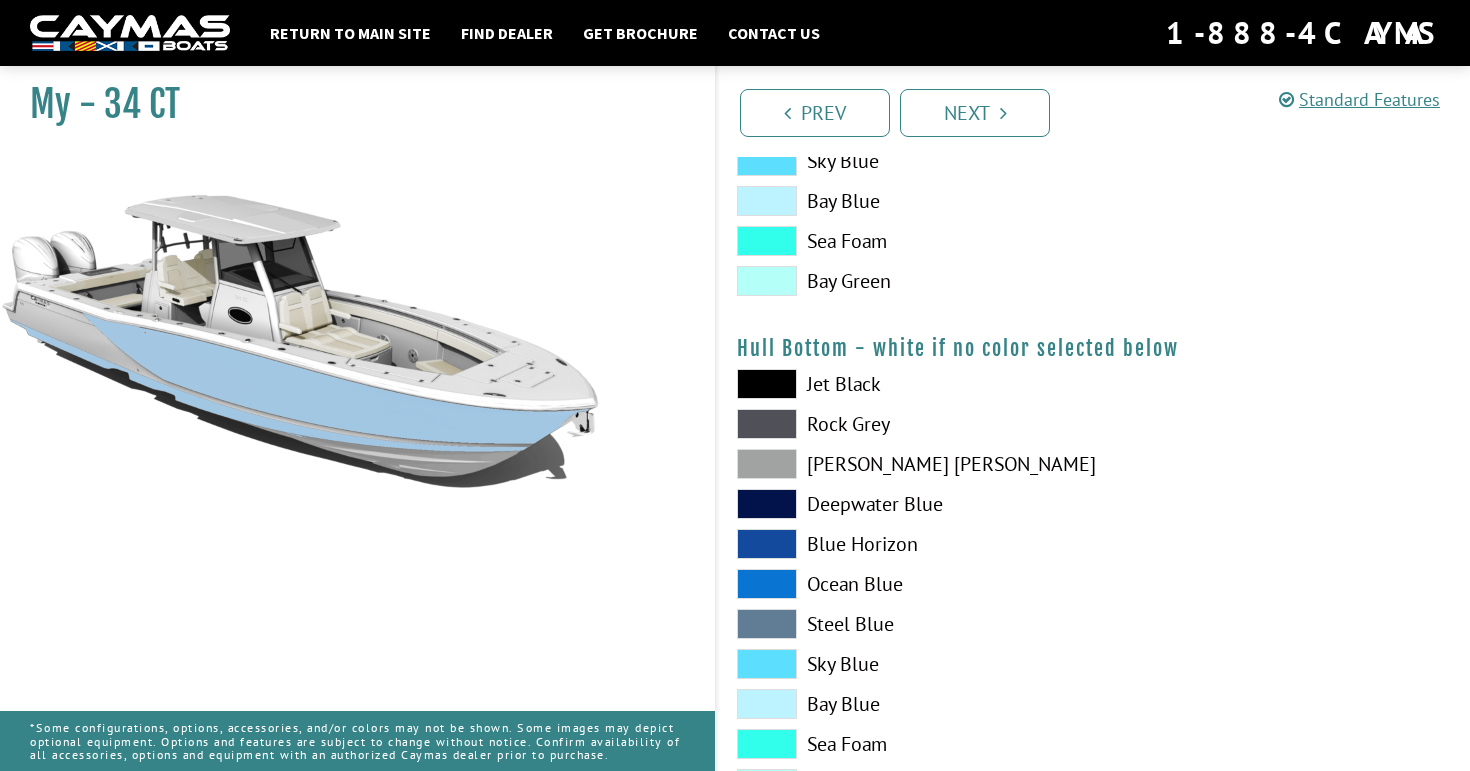 click at bounding box center (767, 464) 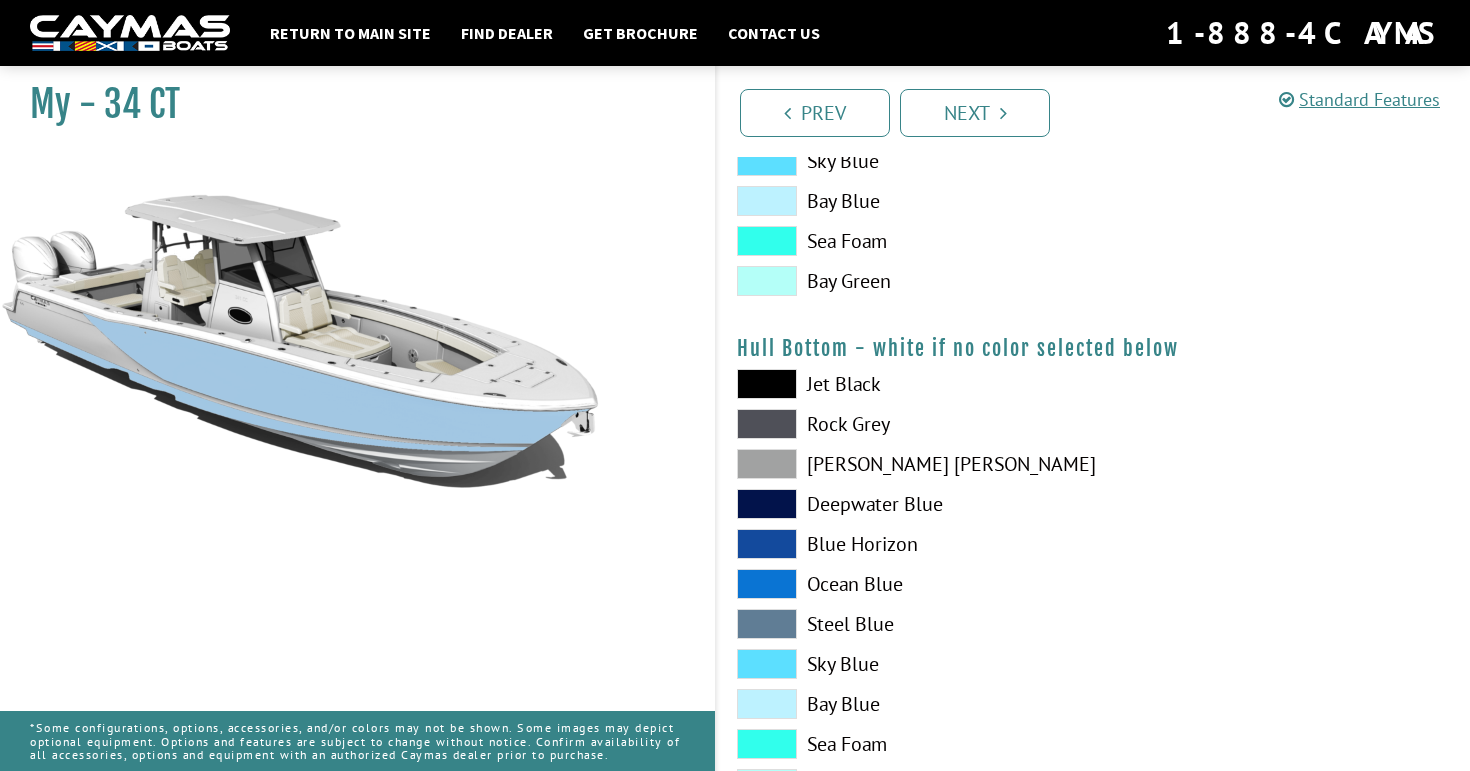 scroll, scrollTop: 1319, scrollLeft: 0, axis: vertical 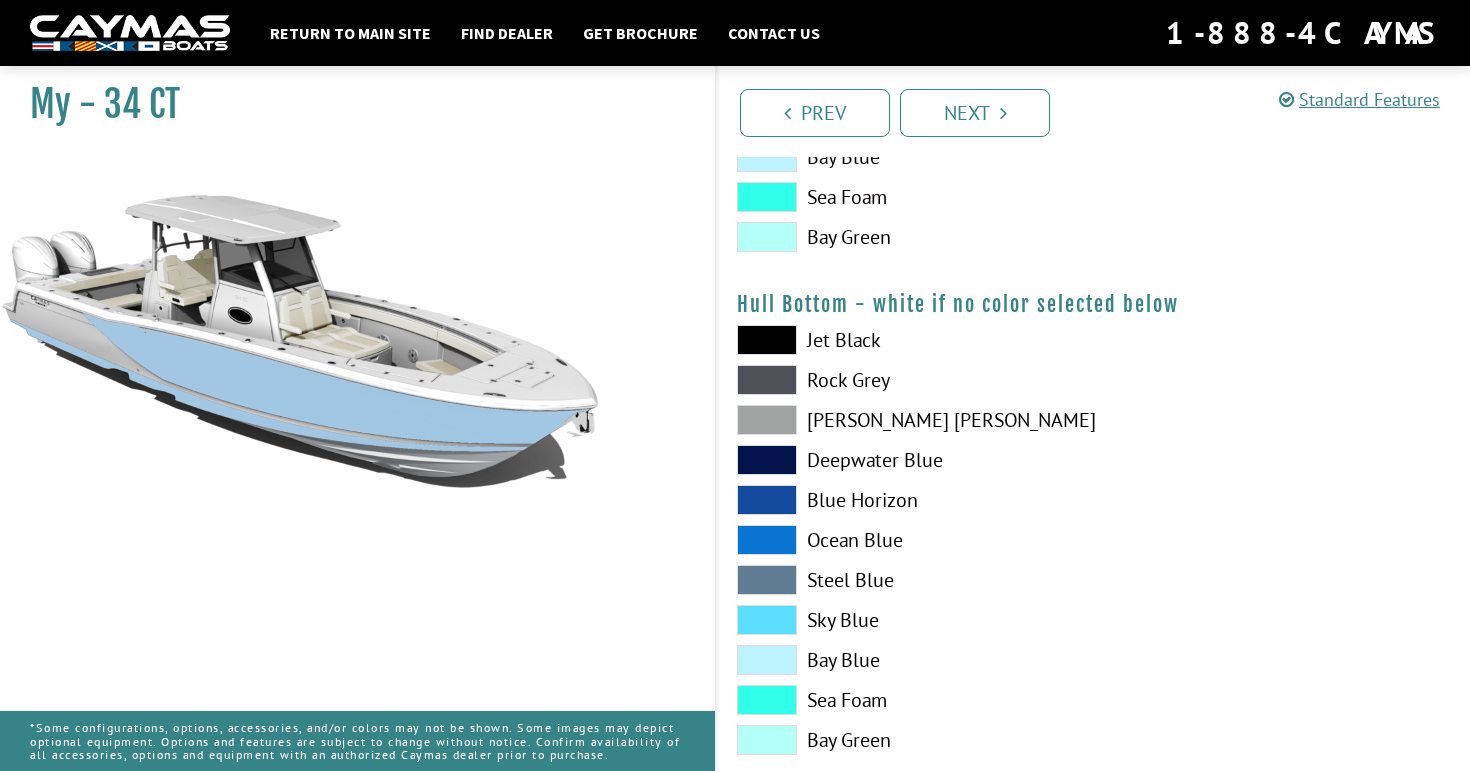 click at bounding box center [767, 340] 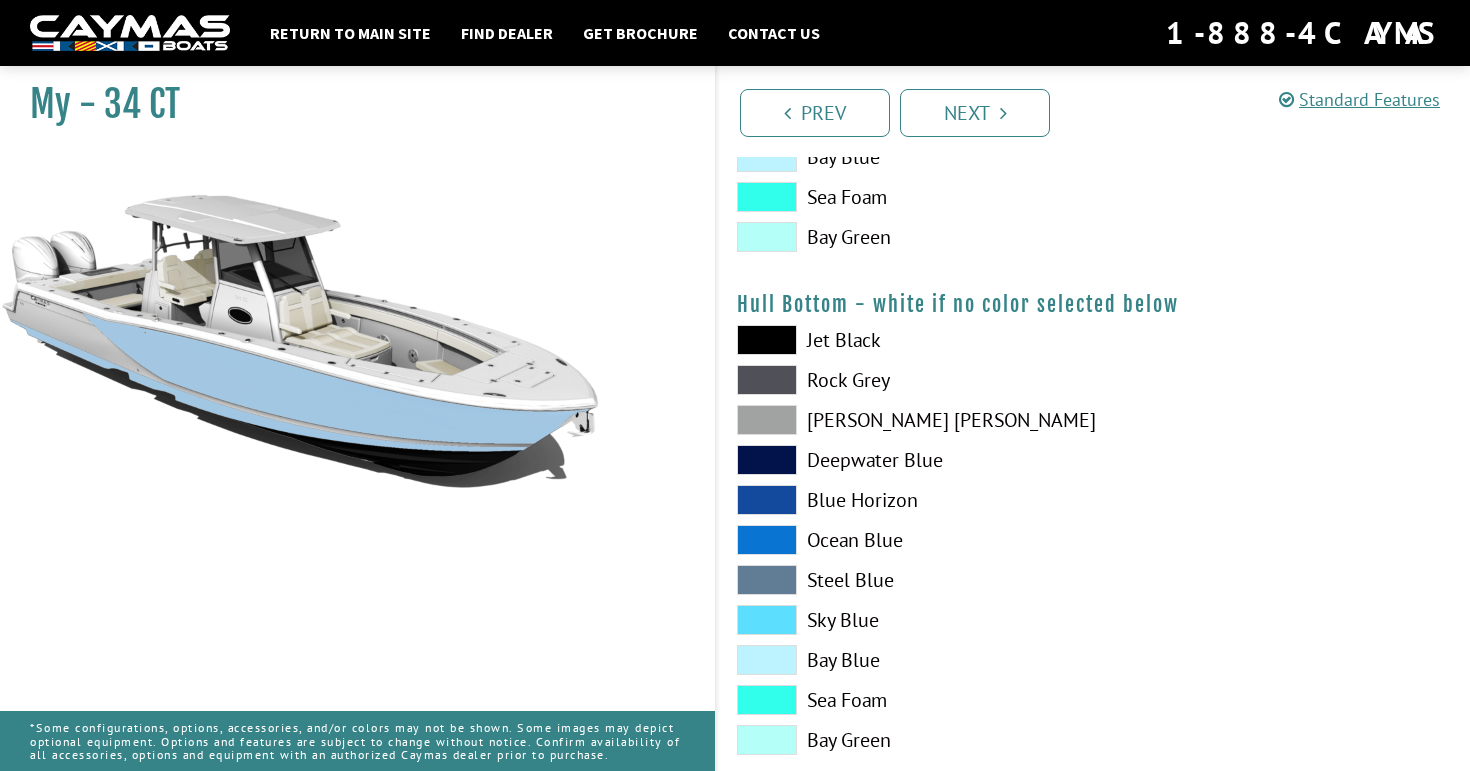 click at bounding box center [767, 620] 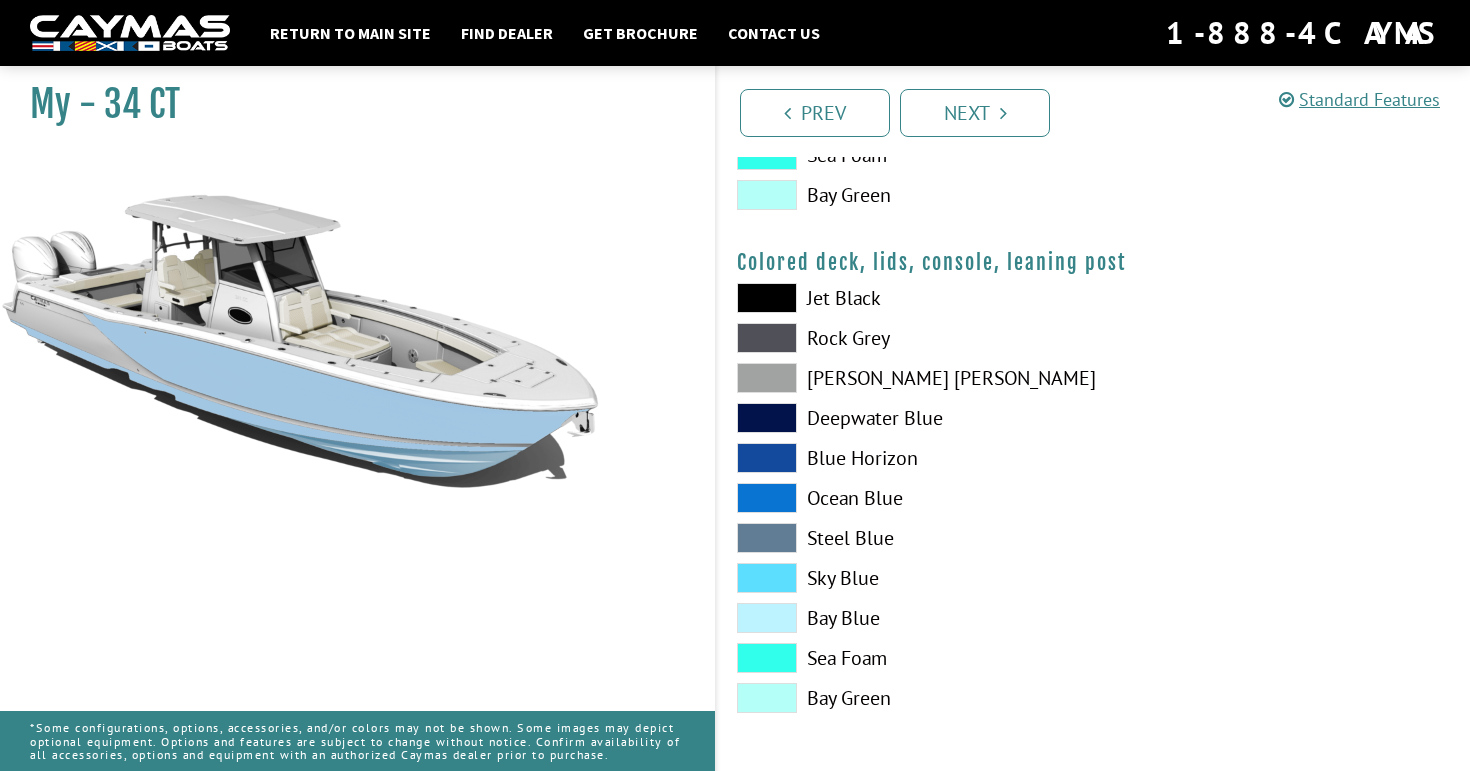 scroll, scrollTop: 2367, scrollLeft: 0, axis: vertical 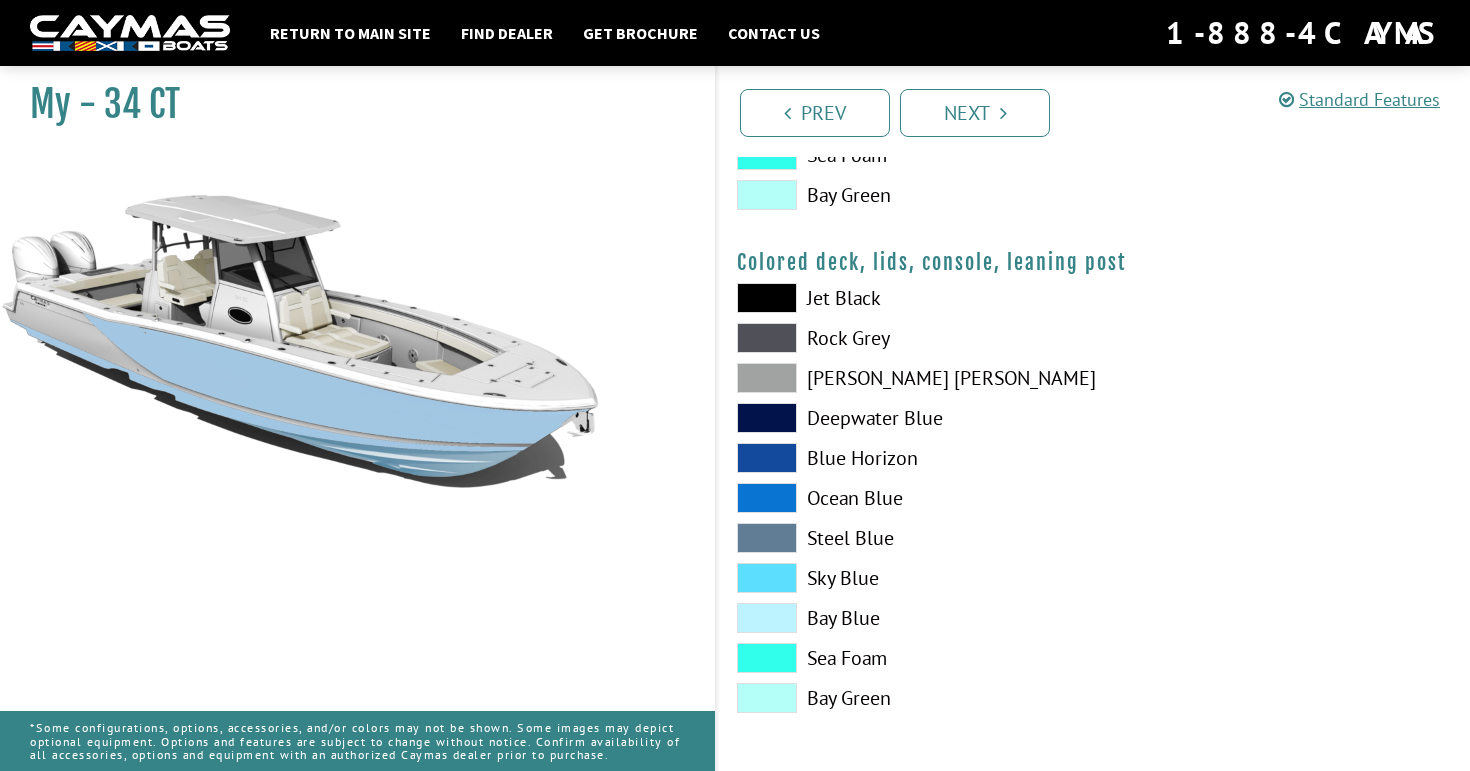 click at bounding box center [767, 298] 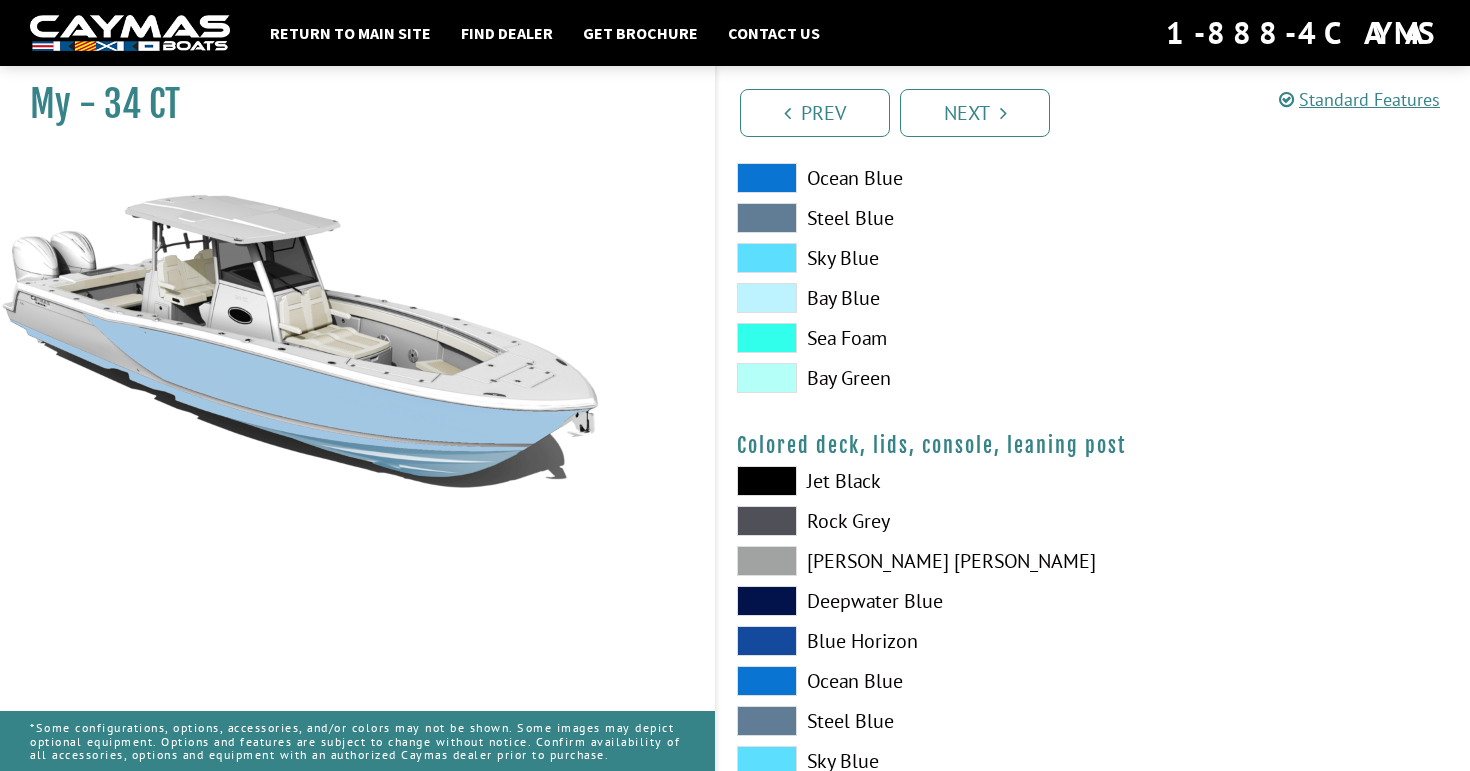 scroll, scrollTop: 1901, scrollLeft: 0, axis: vertical 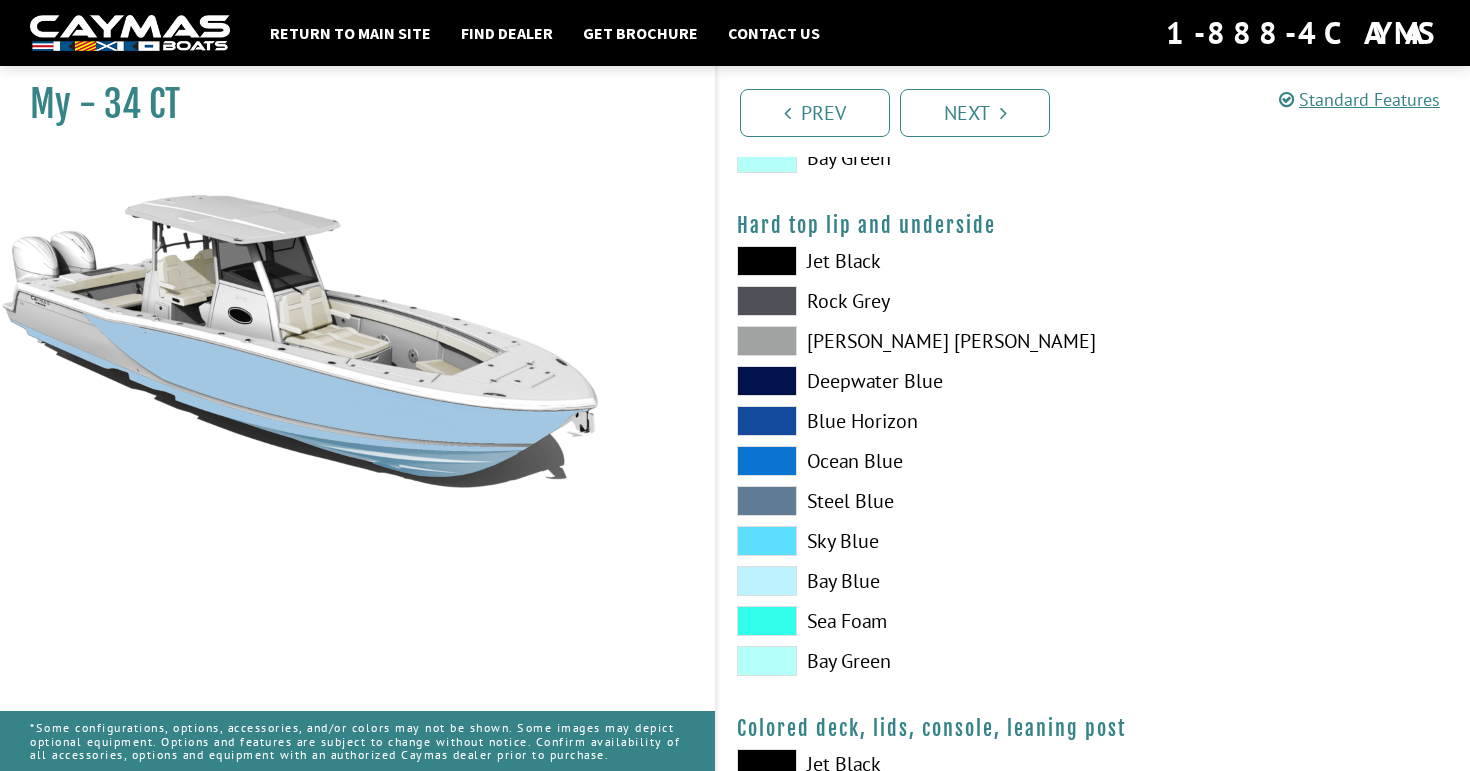 click at bounding box center (767, 261) 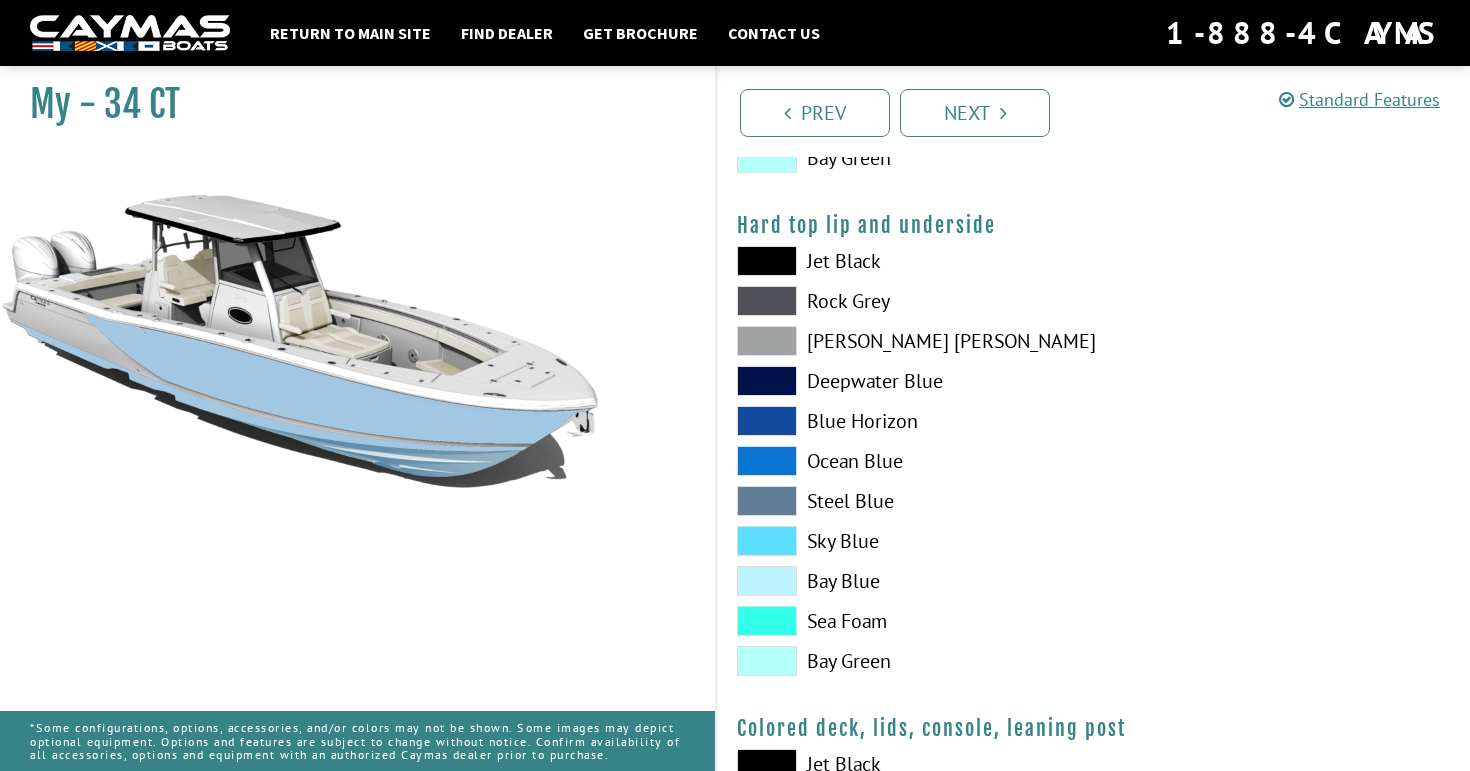 click at bounding box center [767, 581] 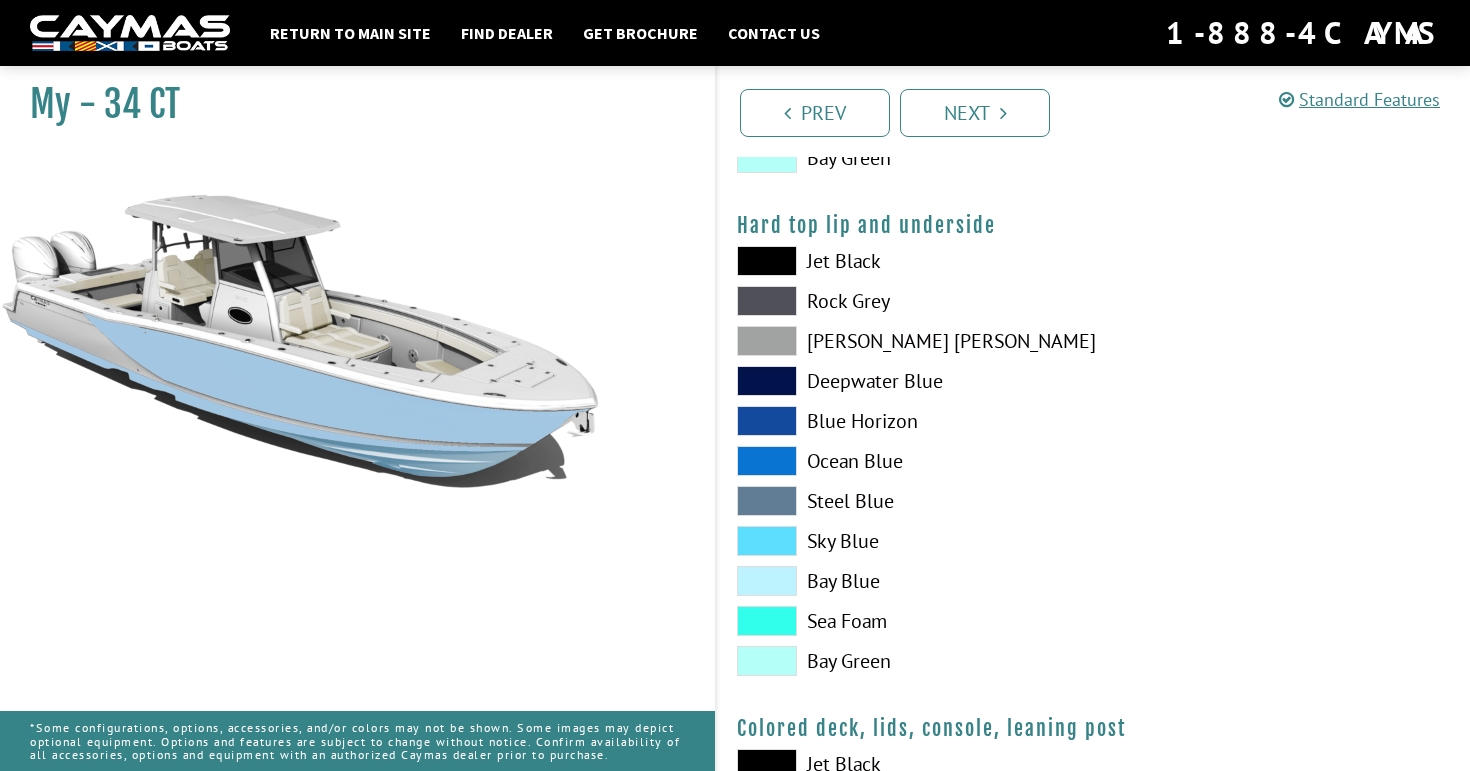 click at bounding box center [767, 621] 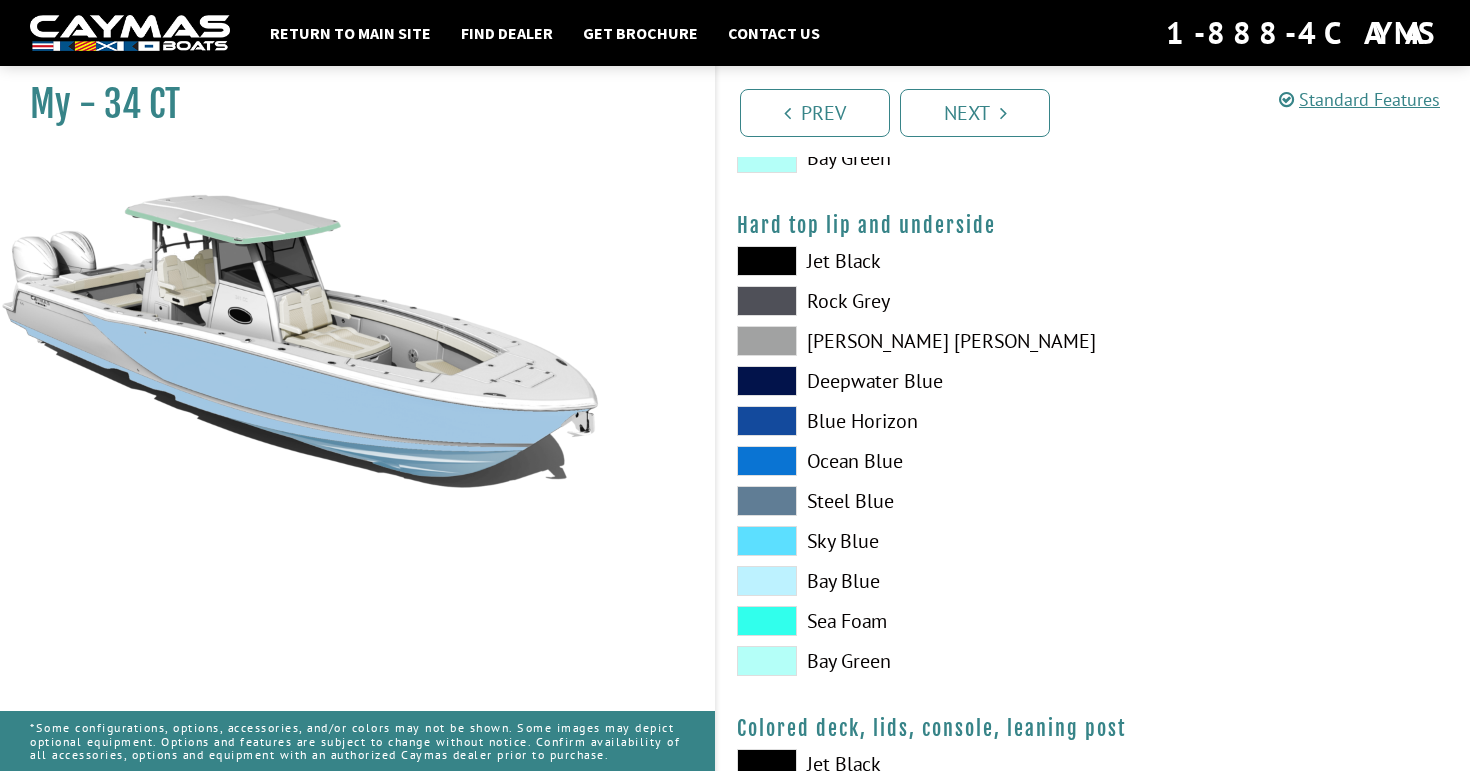 click at bounding box center (767, 541) 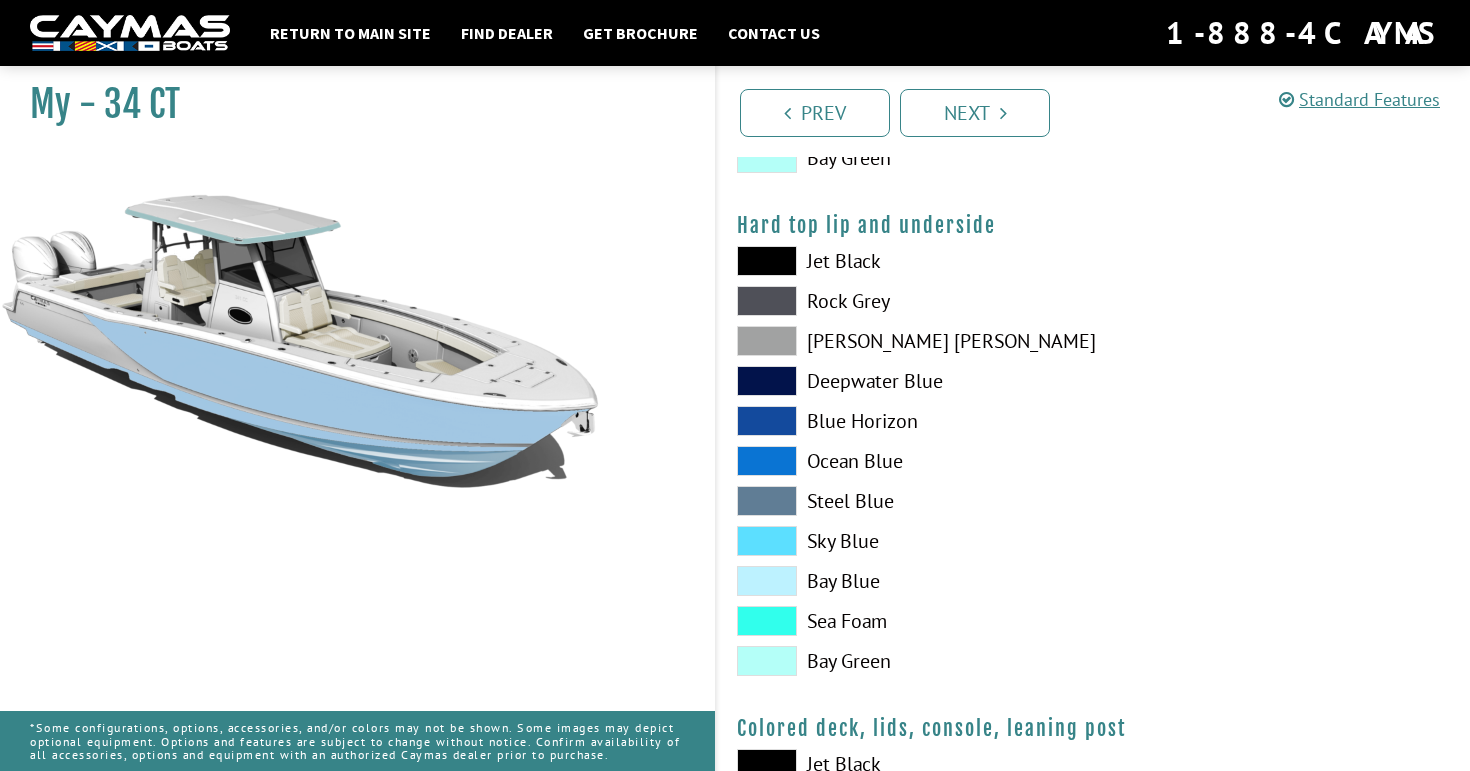 click at bounding box center (767, 461) 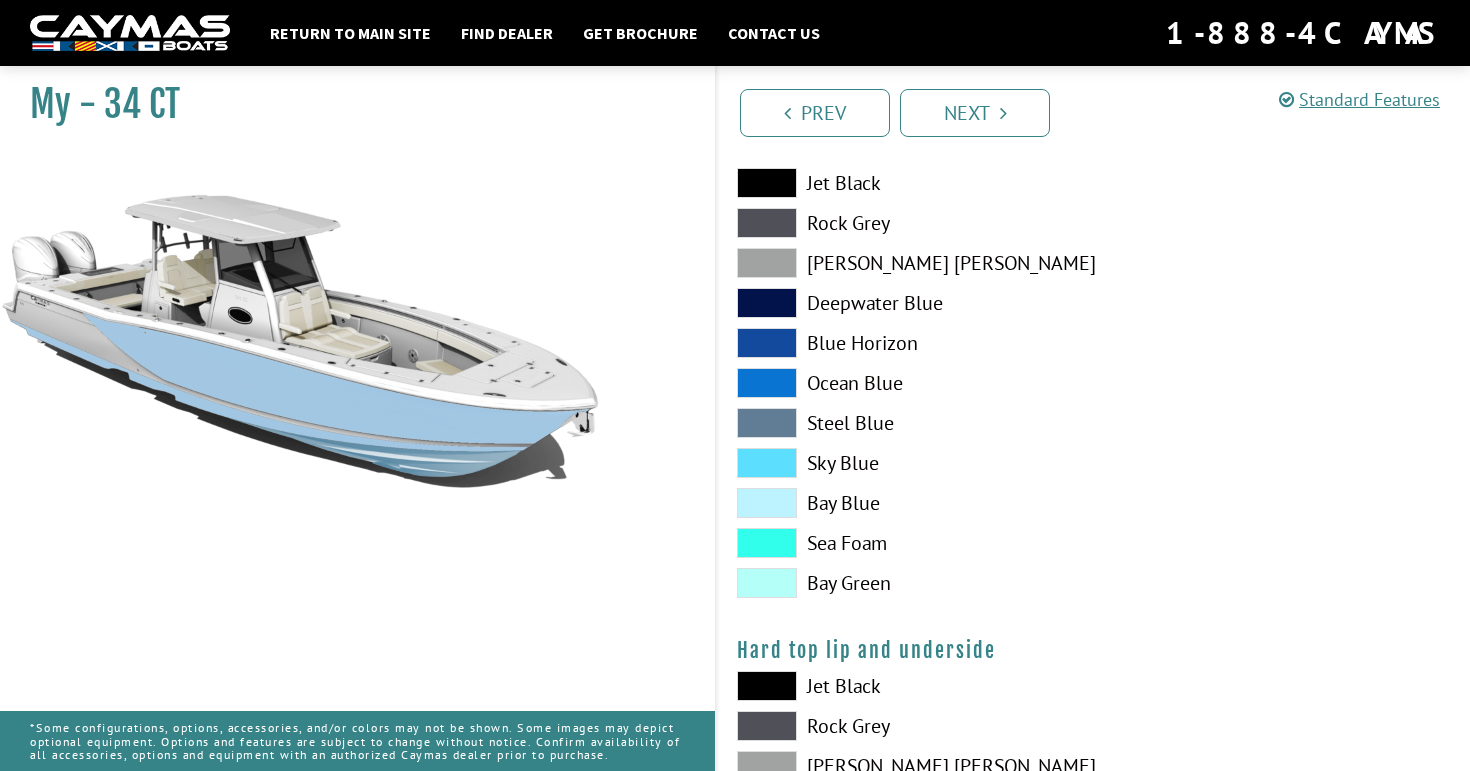 scroll, scrollTop: 1485, scrollLeft: 0, axis: vertical 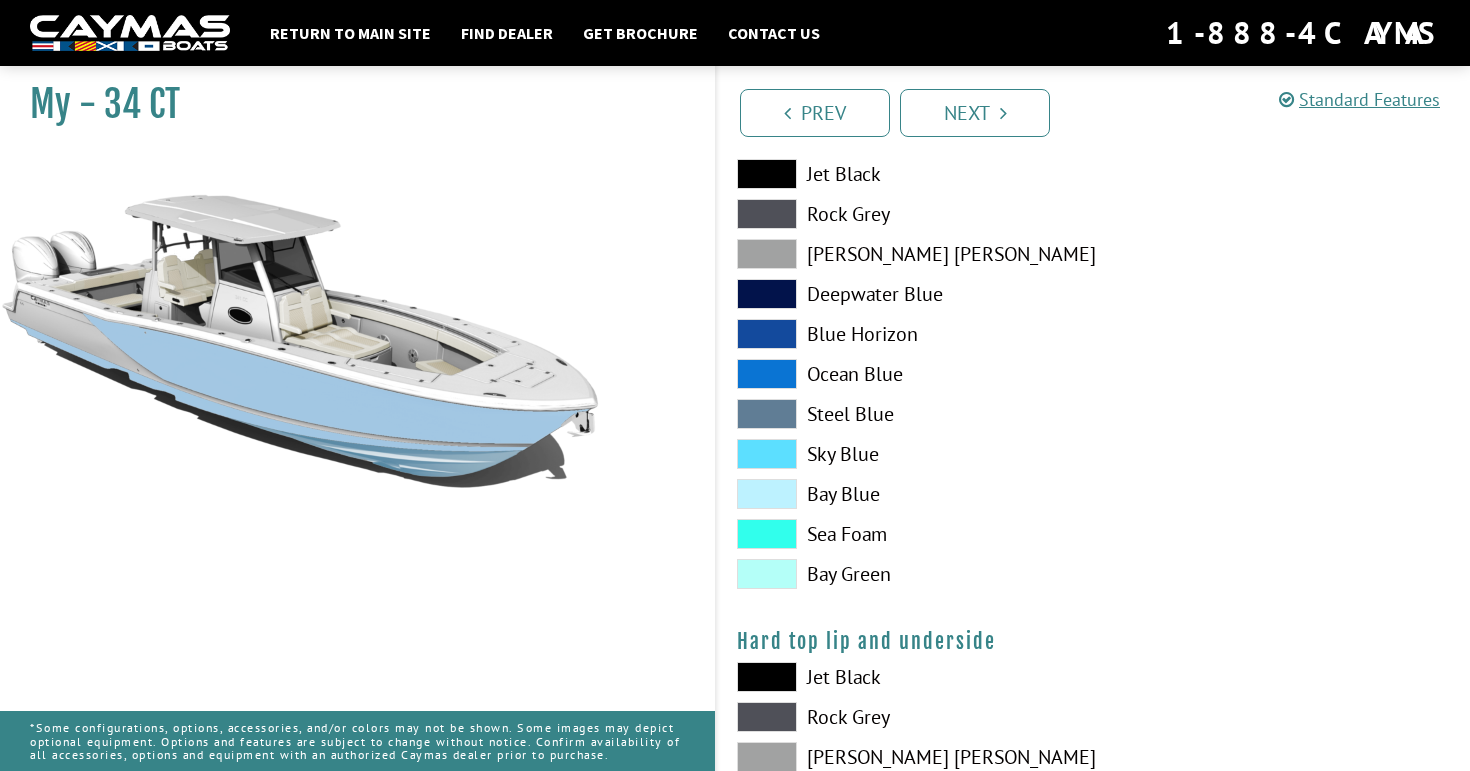 click at bounding box center [767, 454] 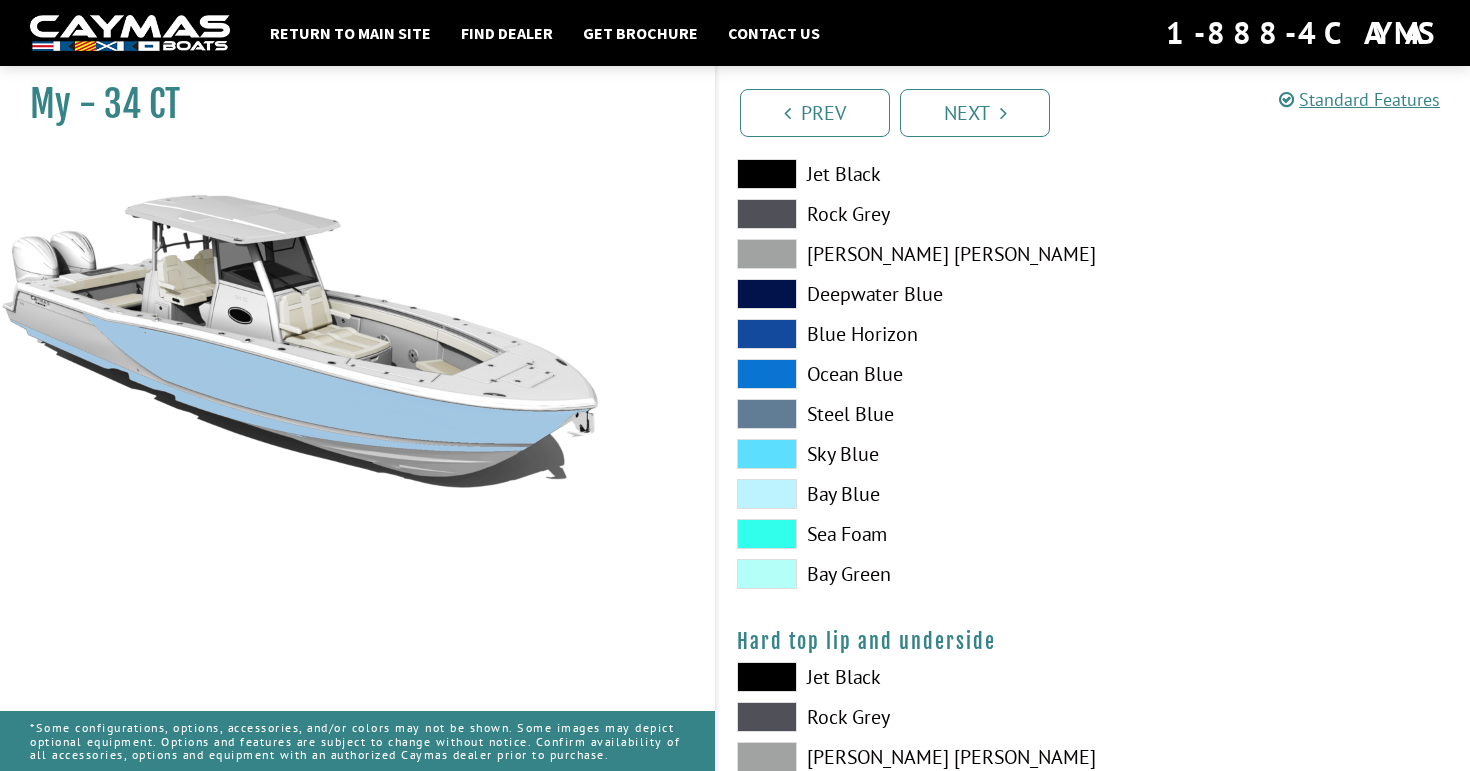 click at bounding box center [767, 454] 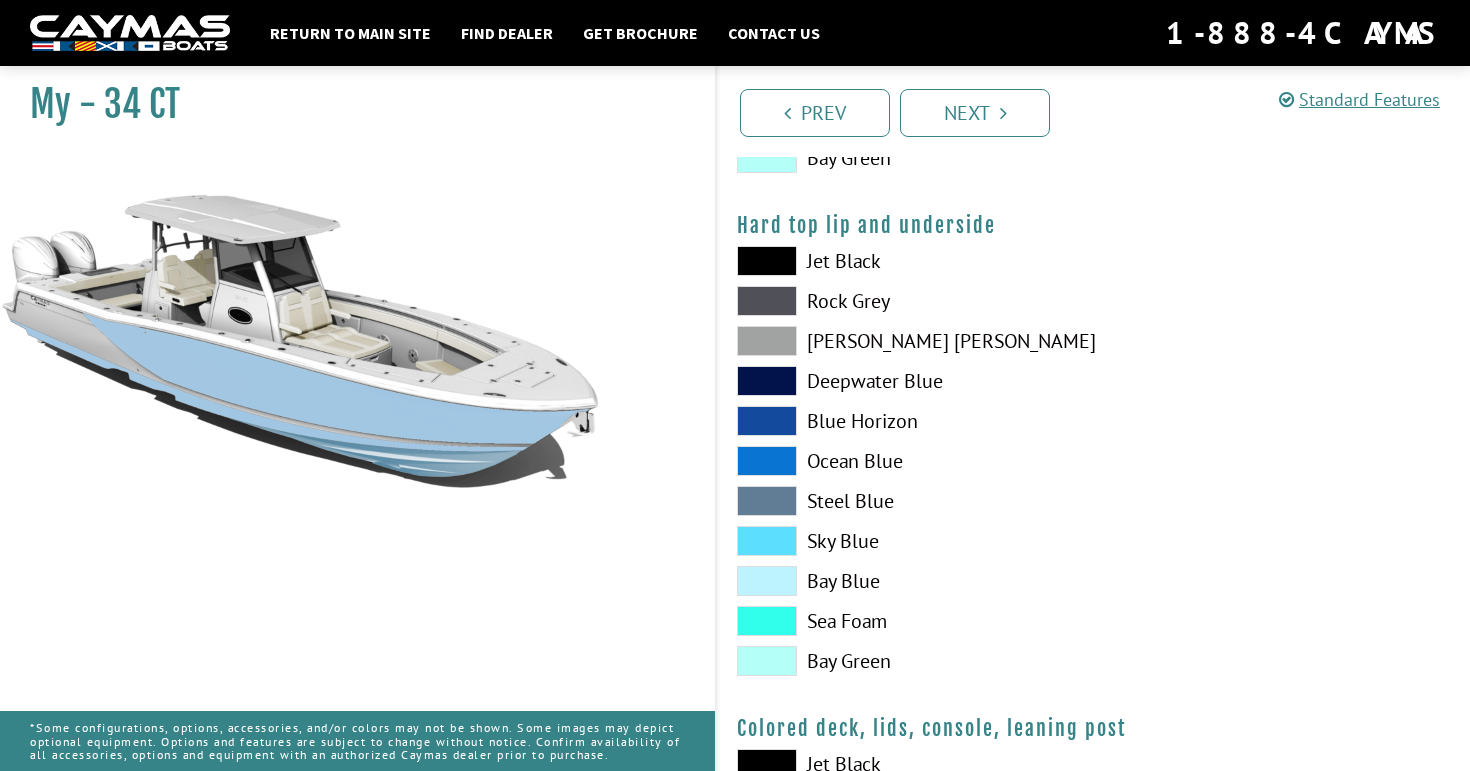 scroll, scrollTop: 1899, scrollLeft: 0, axis: vertical 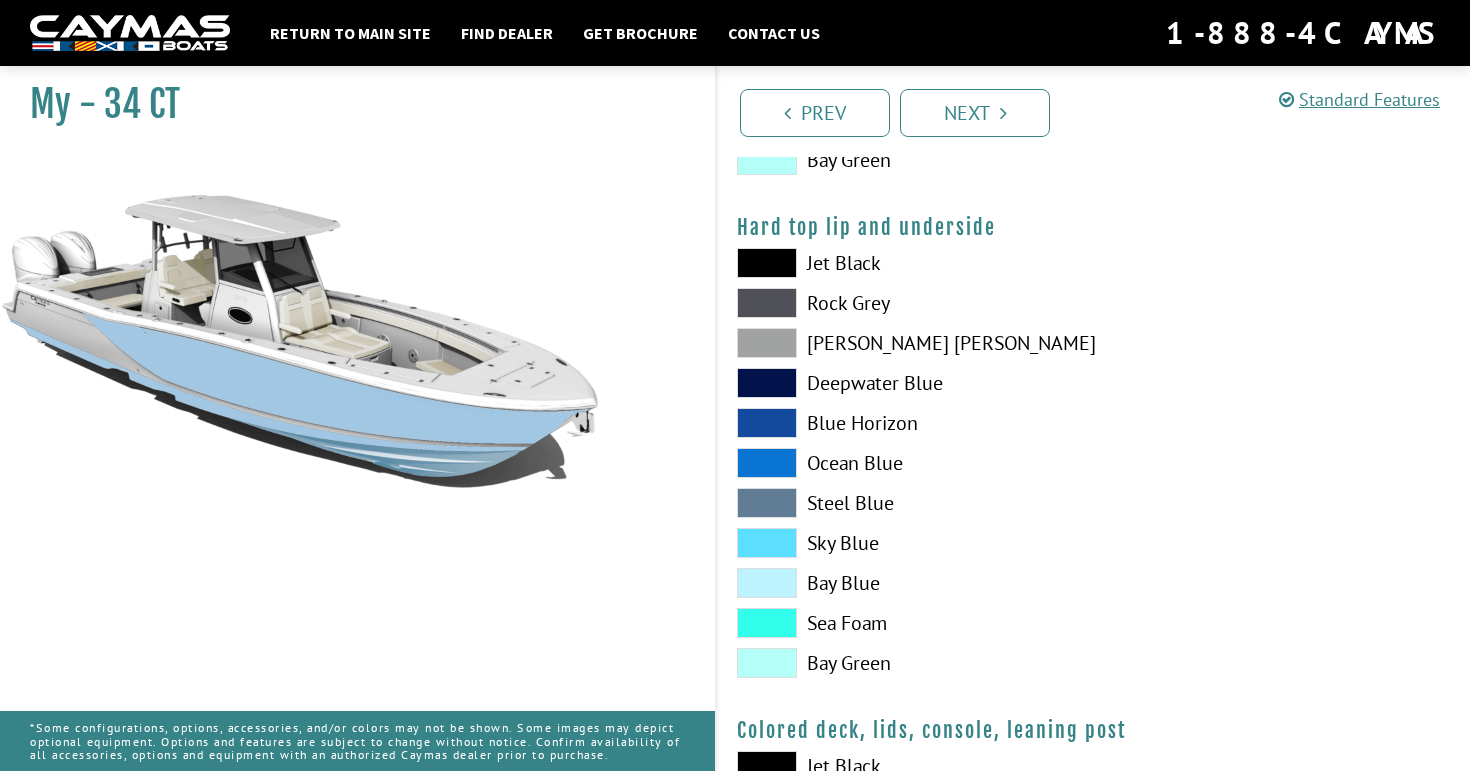 click at bounding box center [767, 543] 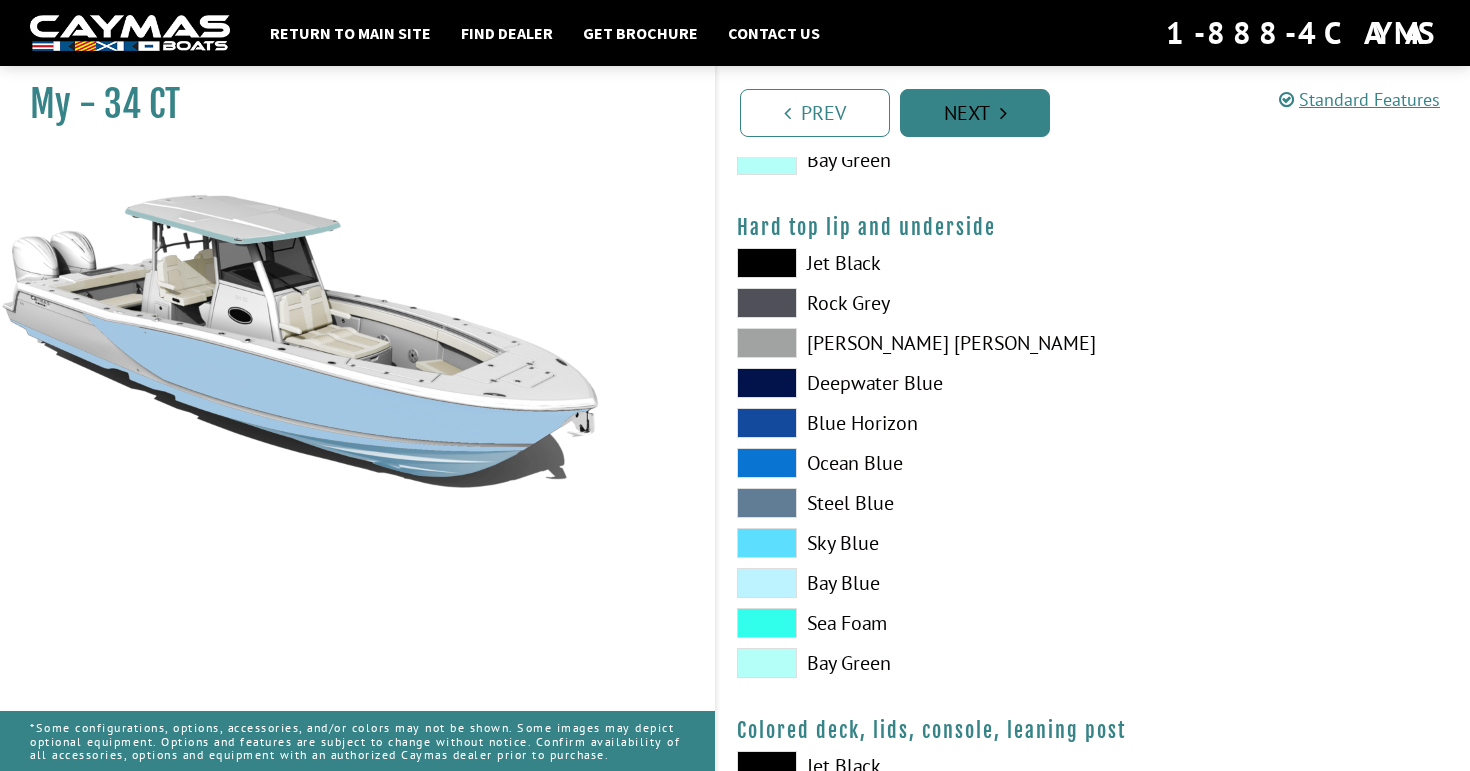 click on "Next" at bounding box center [975, 113] 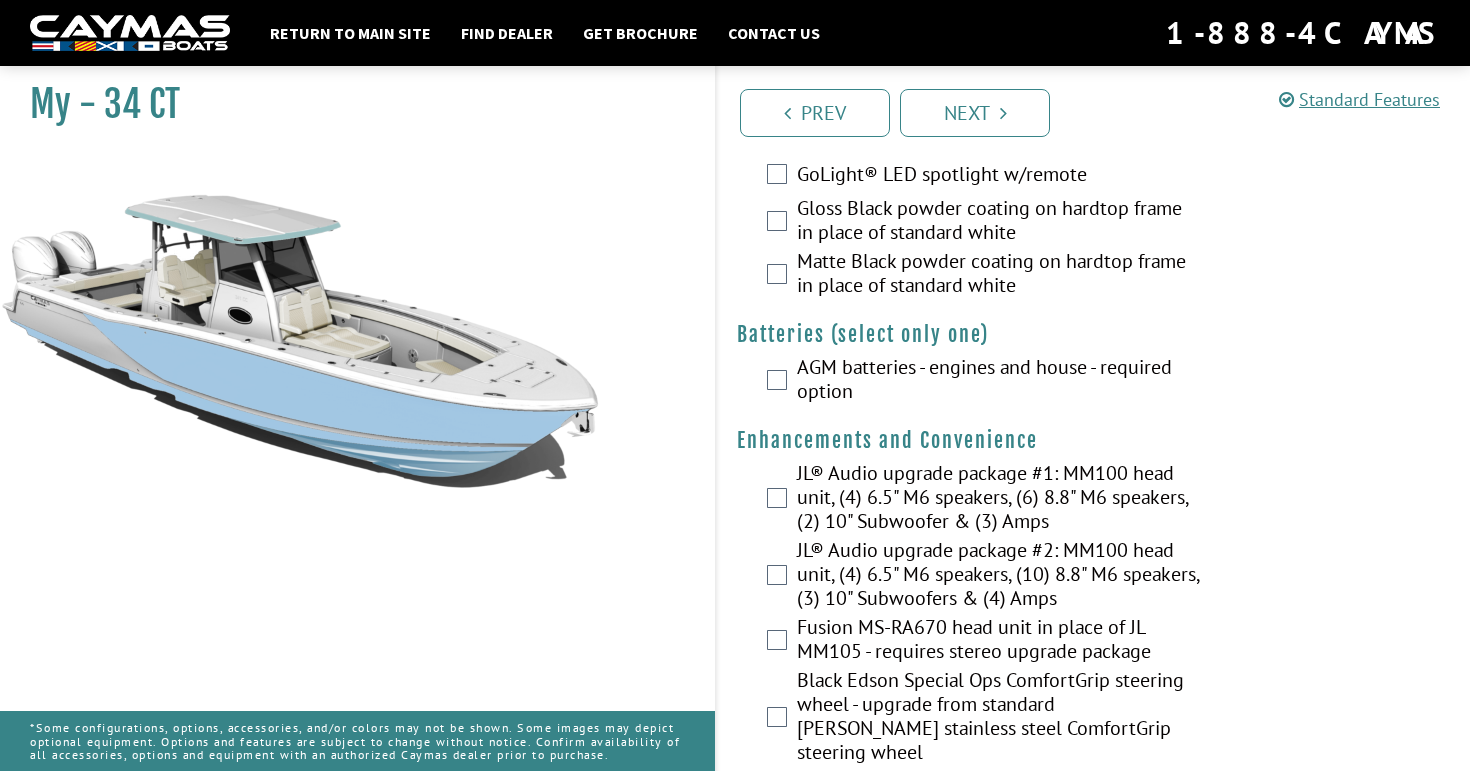 scroll, scrollTop: 39, scrollLeft: 0, axis: vertical 